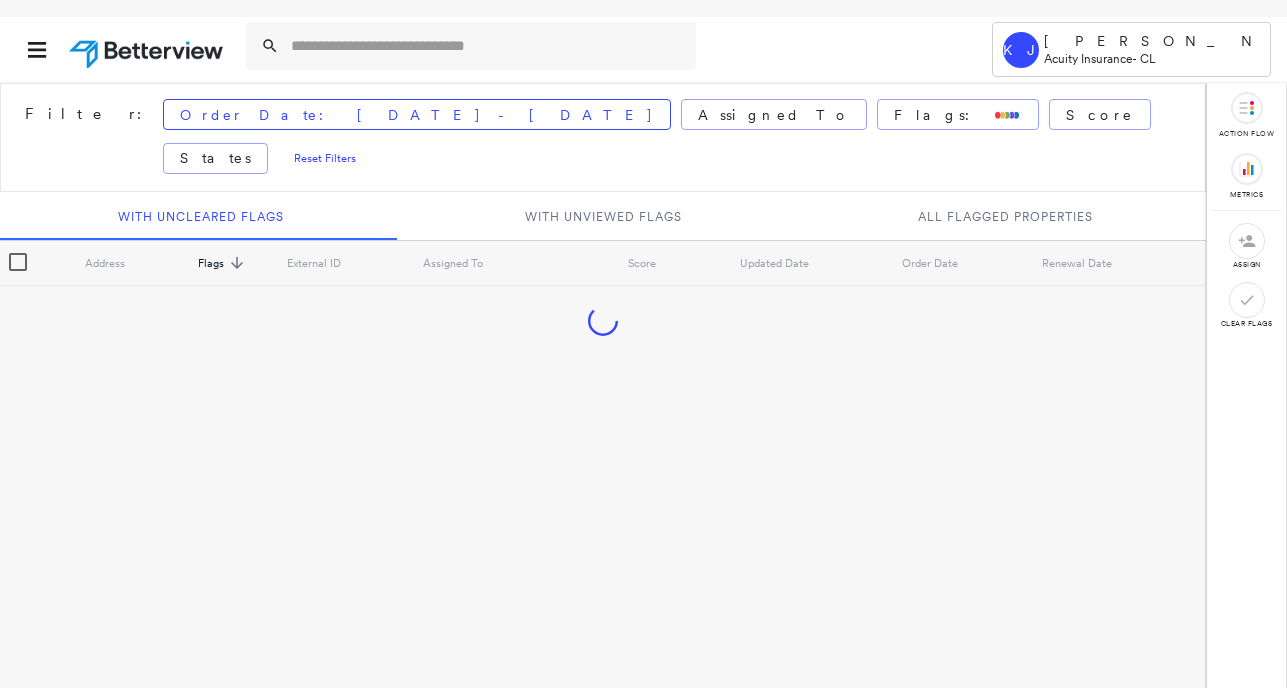 scroll, scrollTop: 0, scrollLeft: 0, axis: both 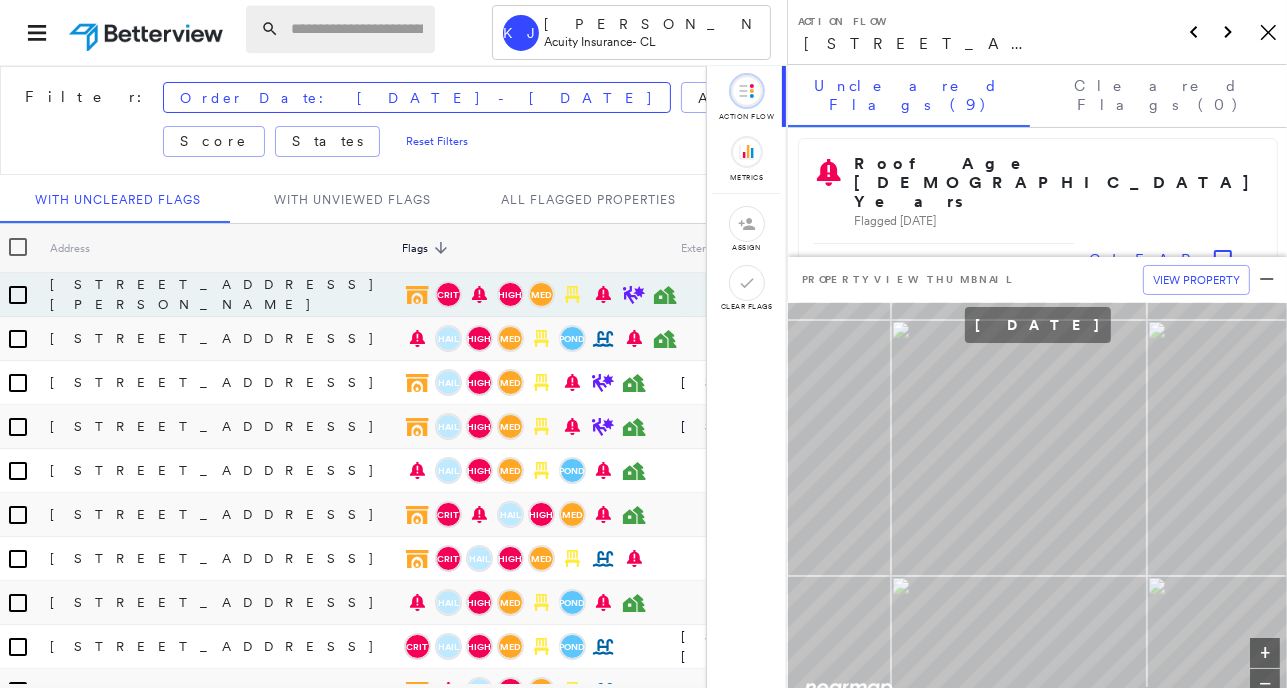 click at bounding box center [357, 29] 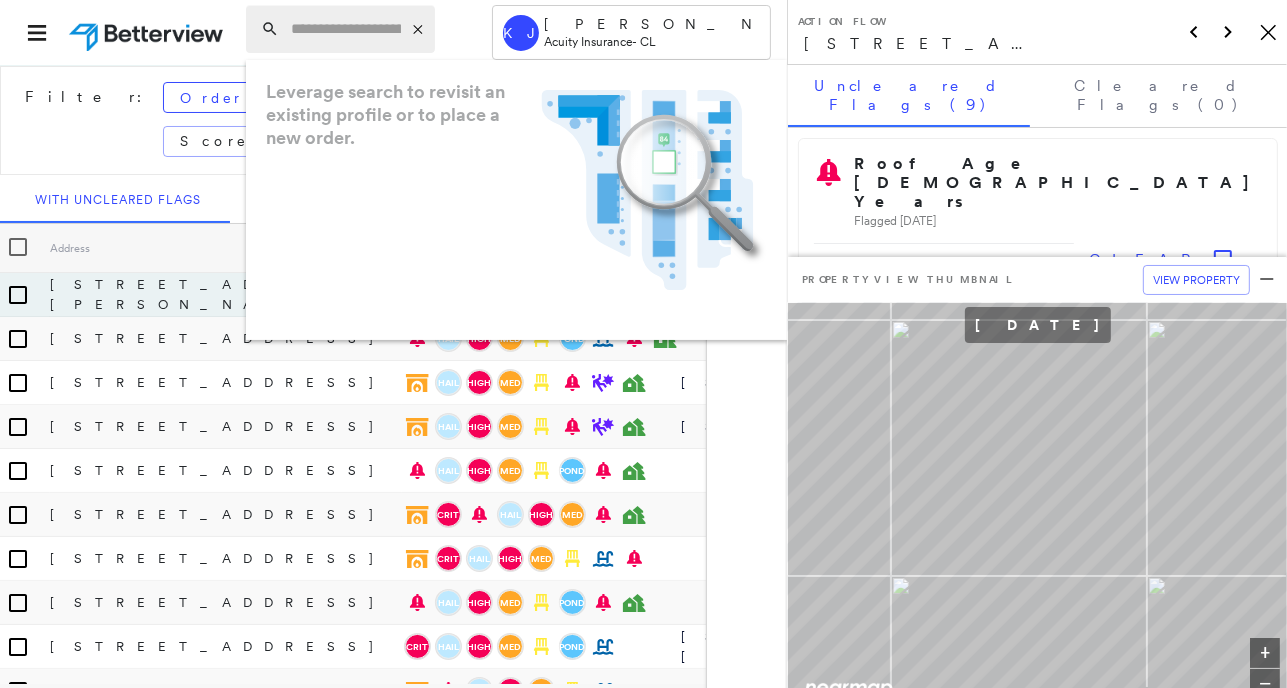 paste on "**********" 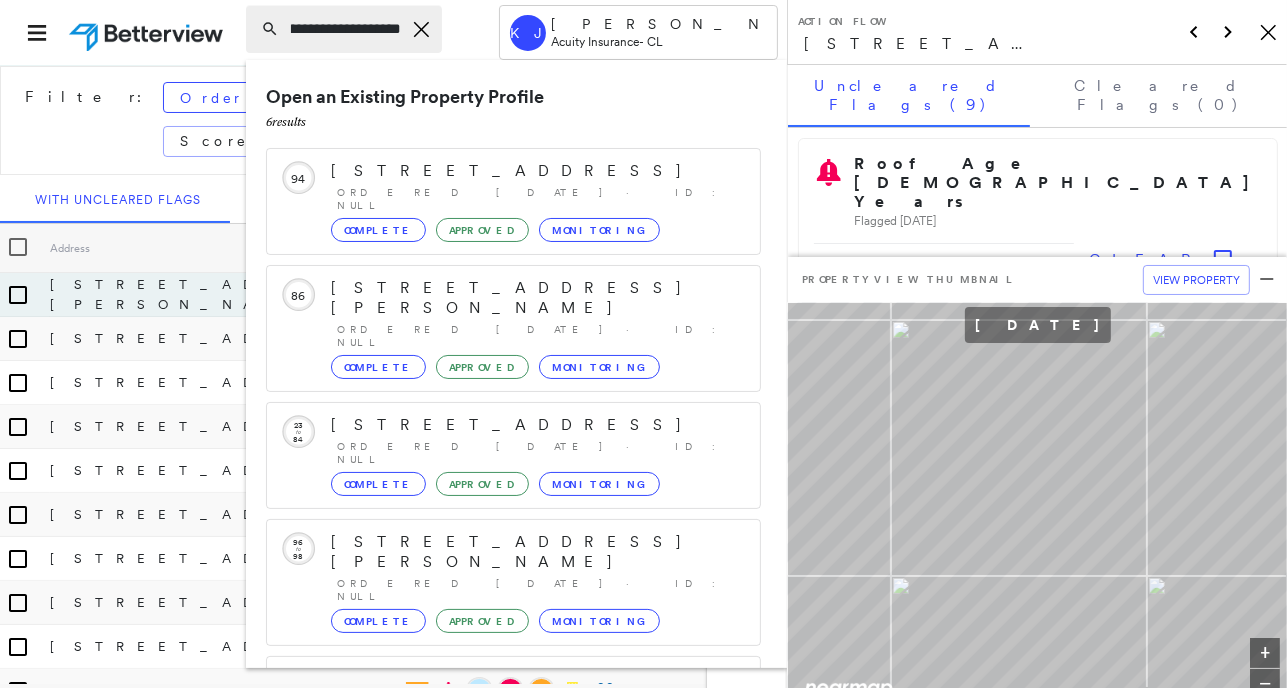 scroll, scrollTop: 0, scrollLeft: 86, axis: horizontal 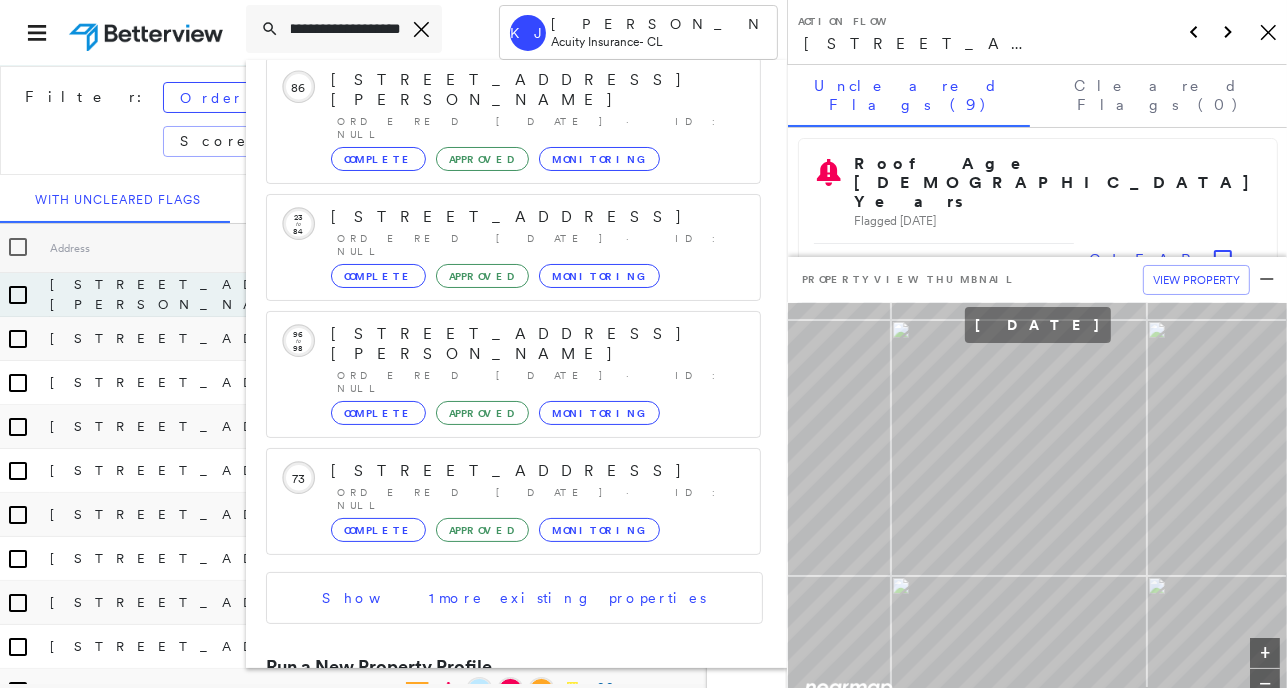 type on "**********" 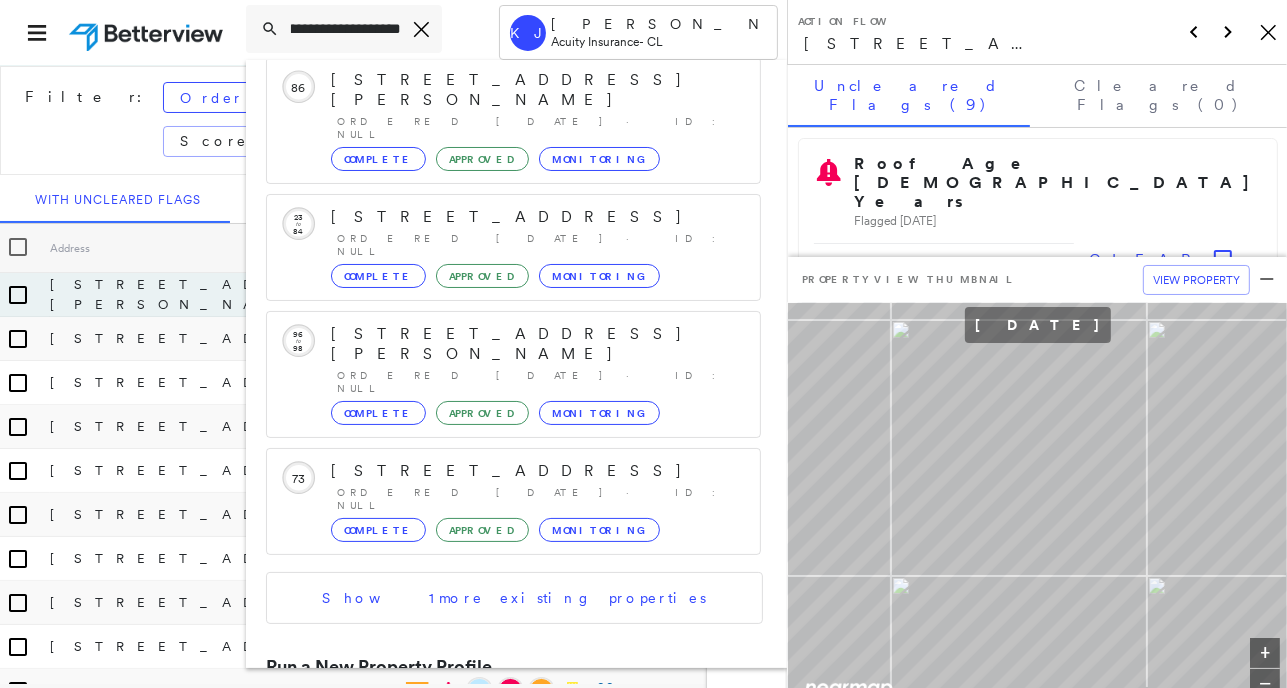 click on "[STREET_ADDRESS][PERSON_NAME][PERSON_NAME] Group Created with Sketch." at bounding box center [513, 743] 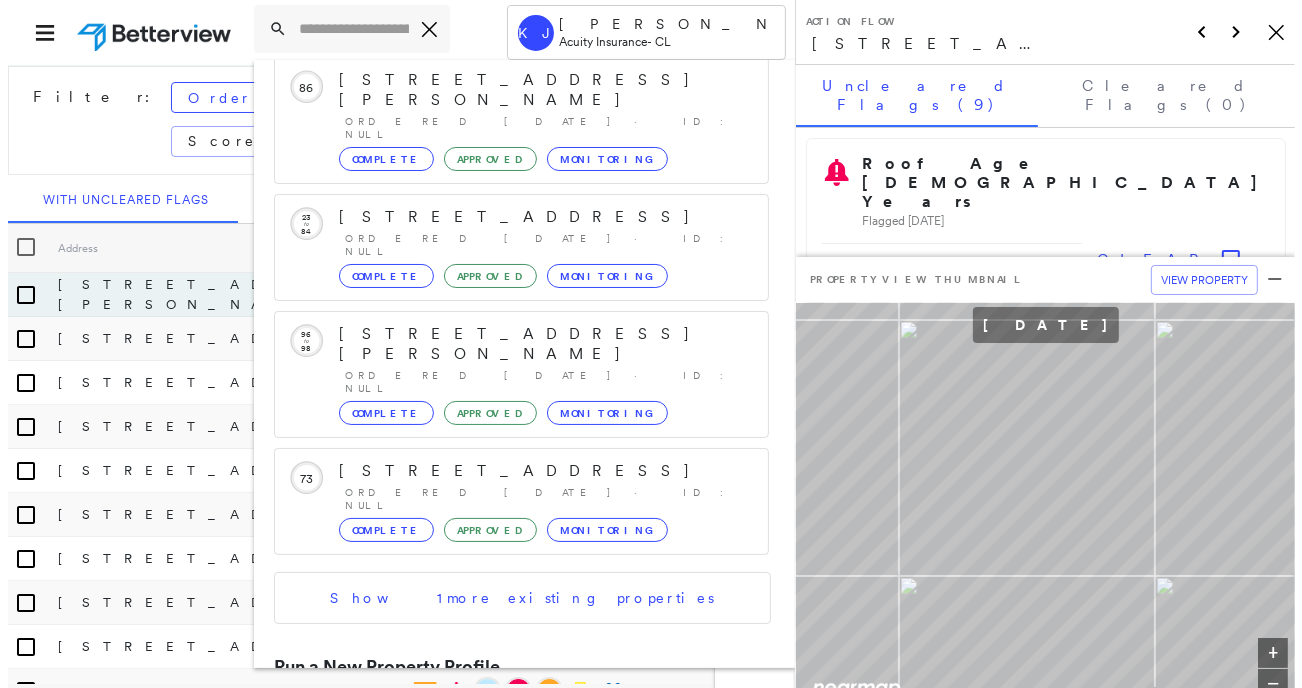 scroll, scrollTop: 0, scrollLeft: 0, axis: both 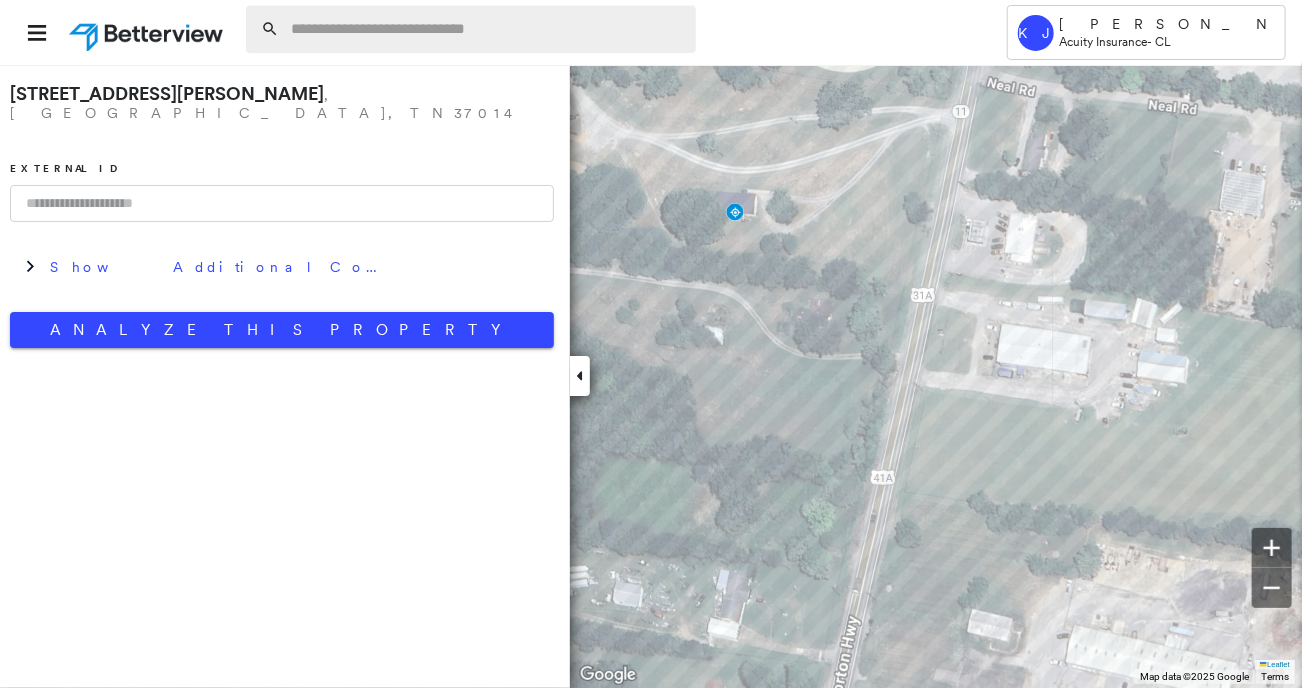 click at bounding box center (487, 29) 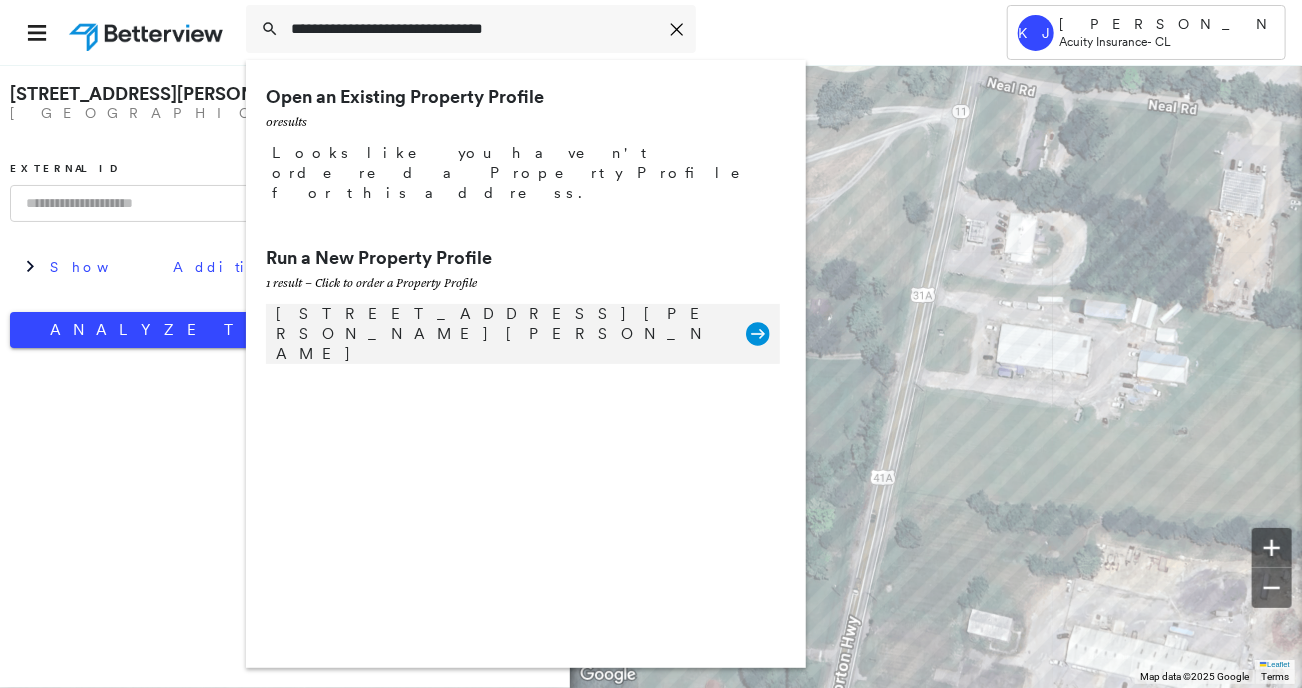 type on "**********" 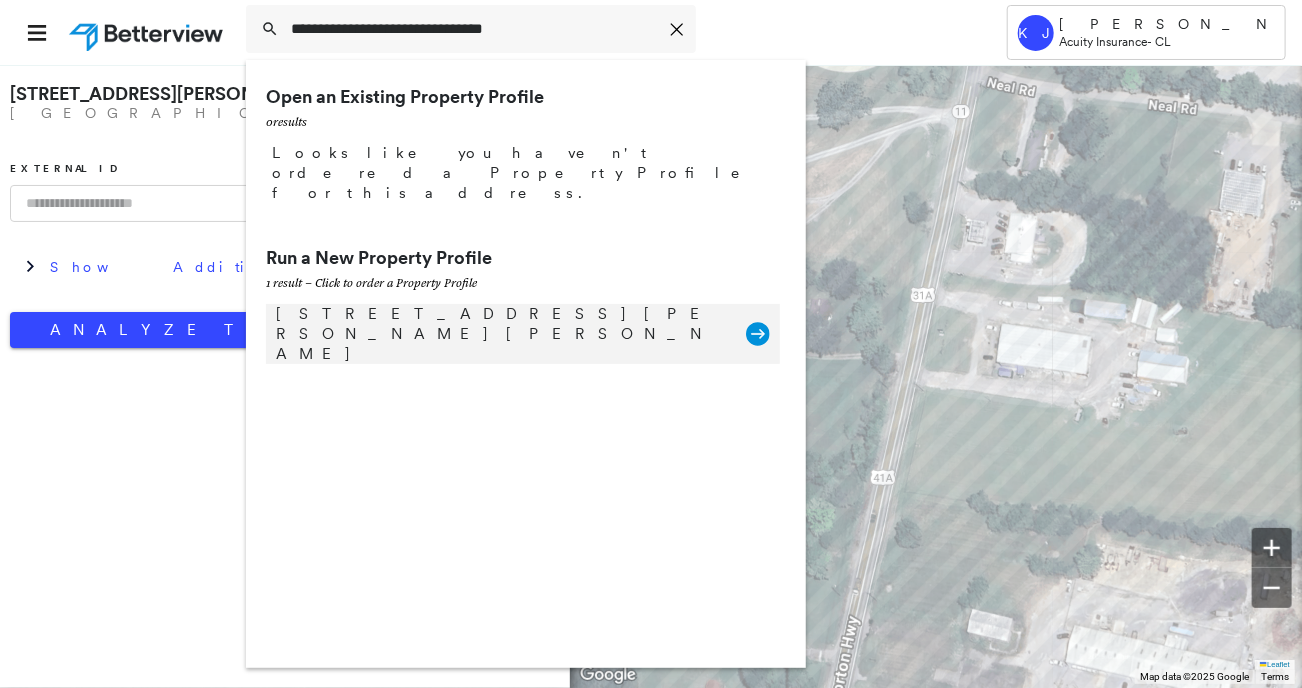 click on "[STREET_ADDRESS][PERSON_NAME][PERSON_NAME]" at bounding box center (501, 334) 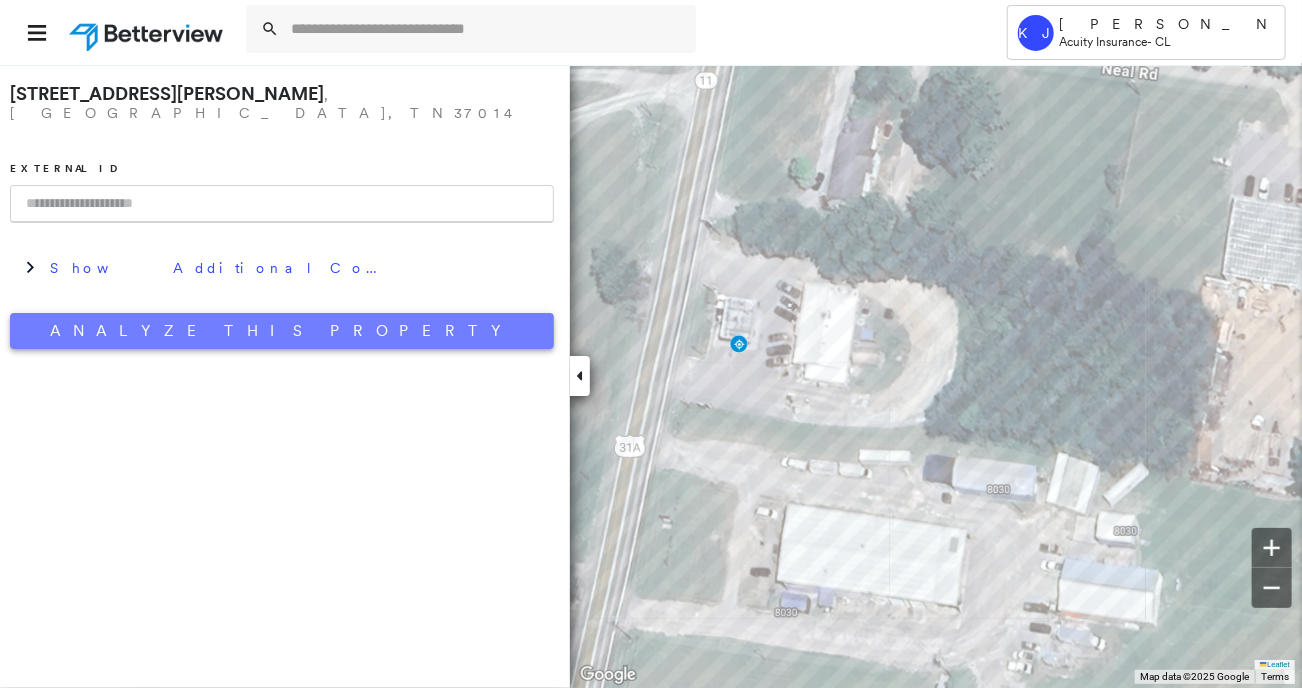 click on "Analyze This Property" at bounding box center (282, 331) 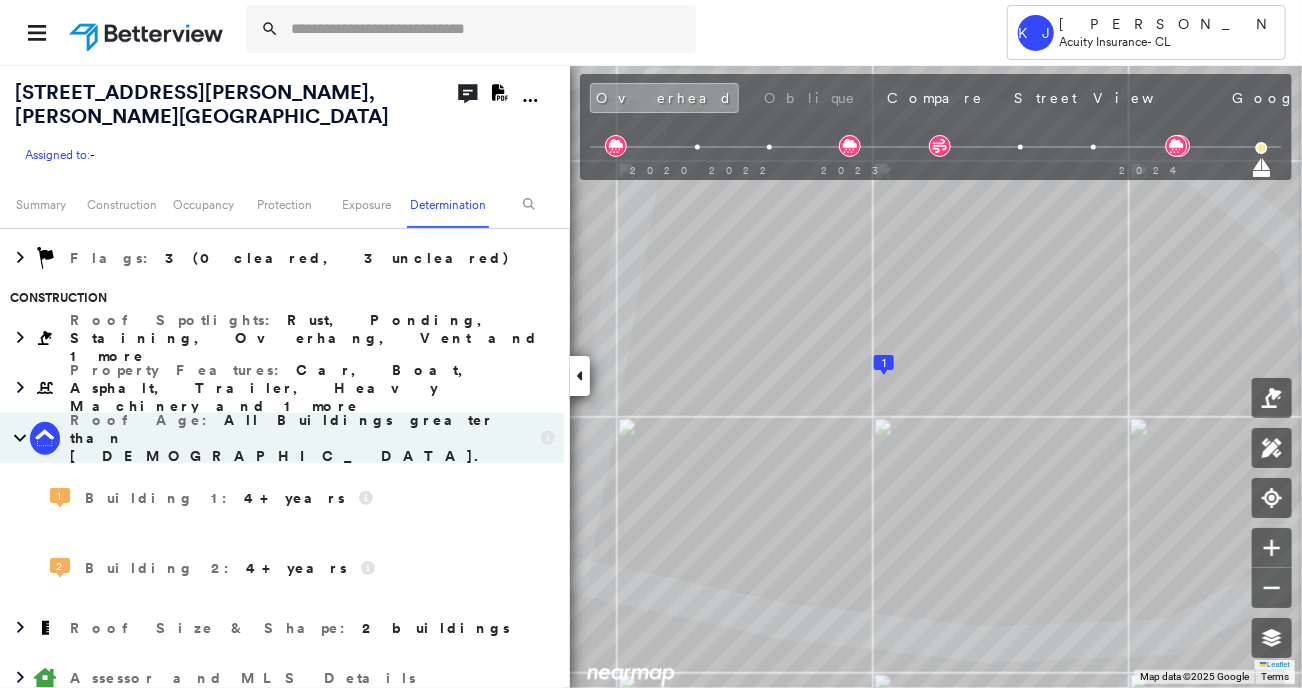 scroll, scrollTop: 0, scrollLeft: 0, axis: both 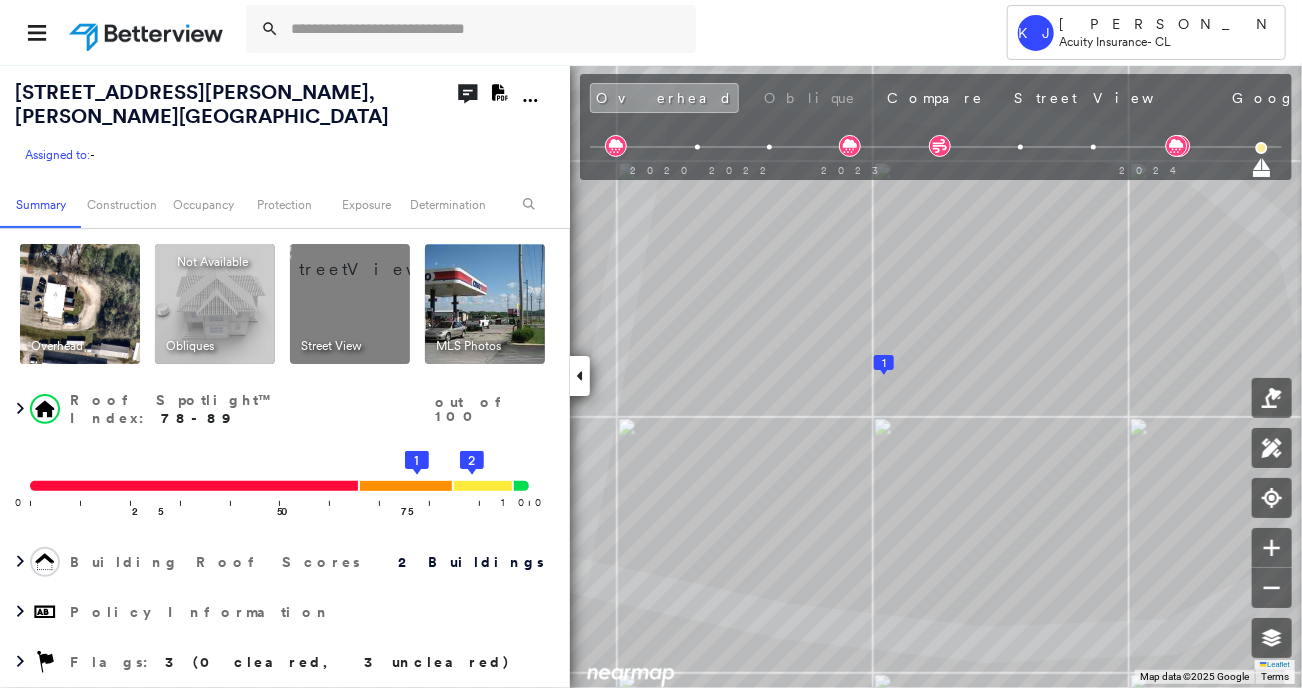 click on "Overhead Oblique Compare Street View Google Photos" at bounding box center [1005, 98] 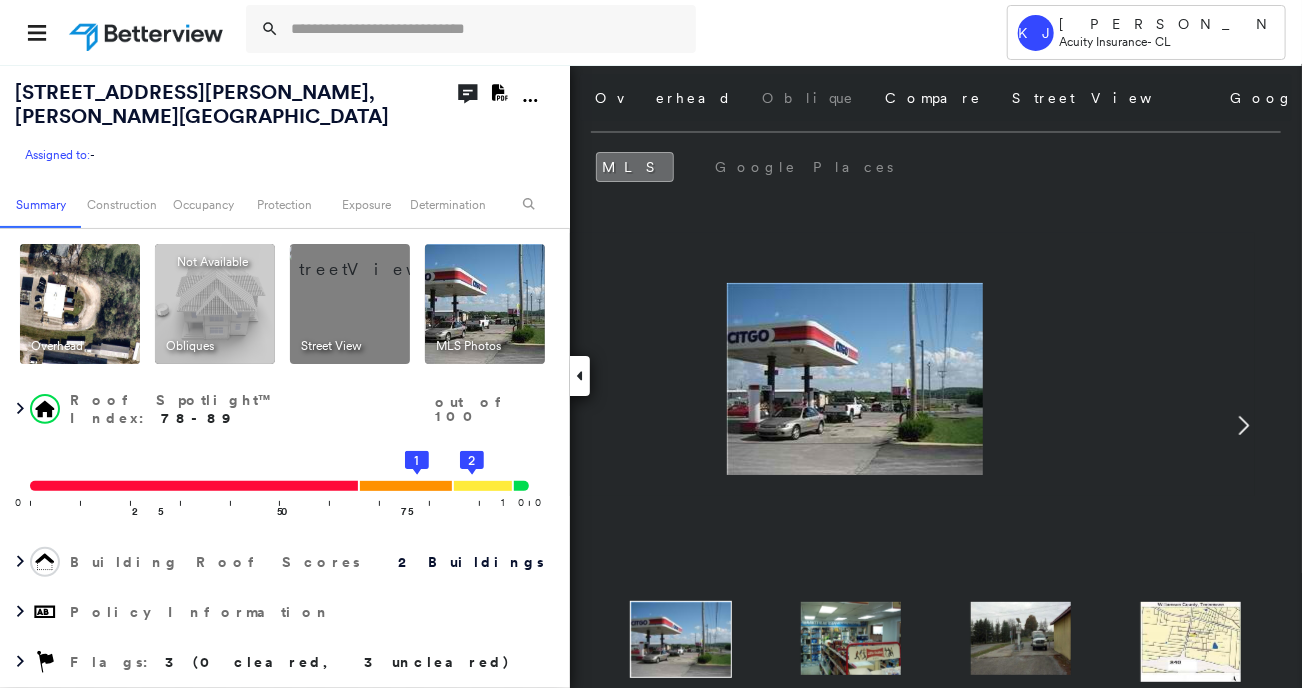 click at bounding box center (851, 638) 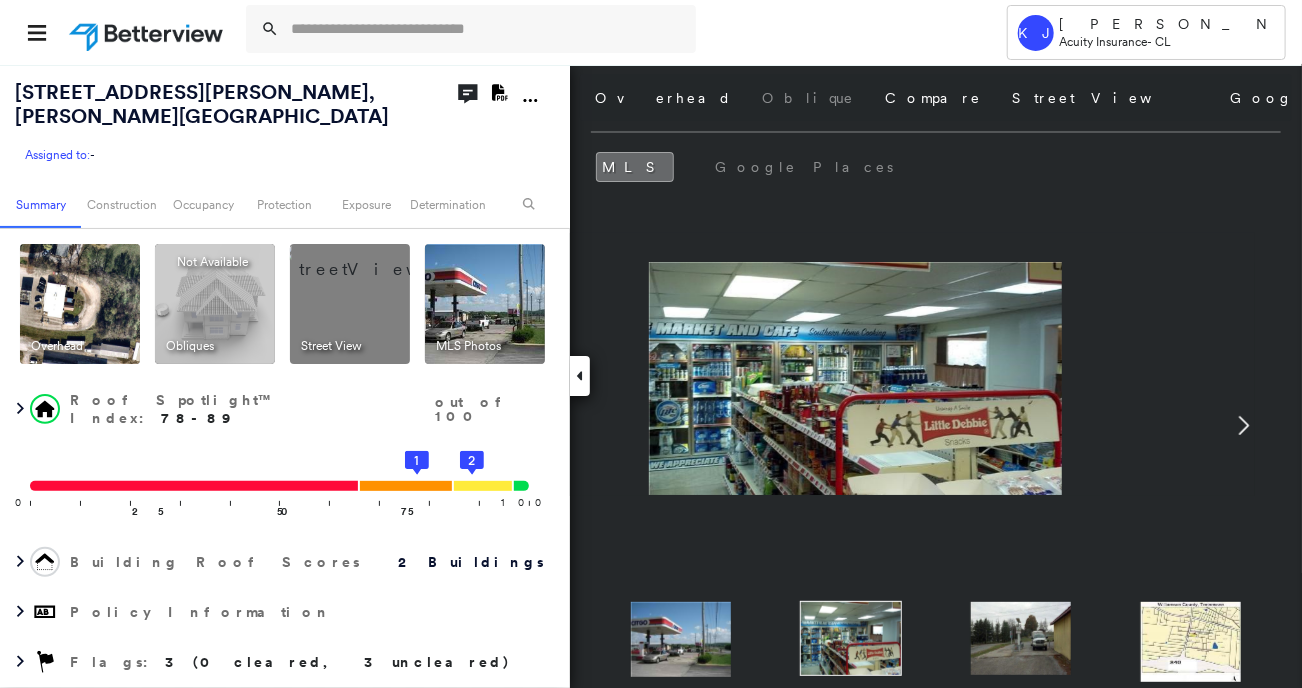 click at bounding box center (1021, 638) 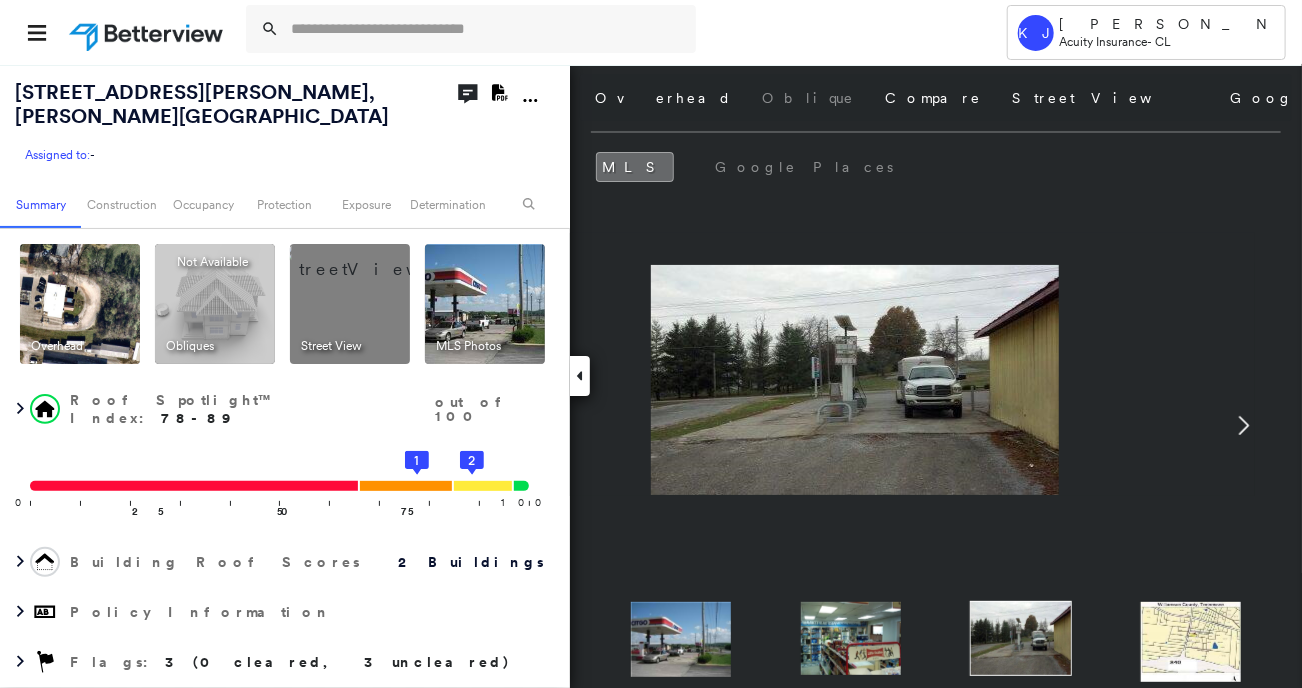 click at bounding box center [1191, 642] 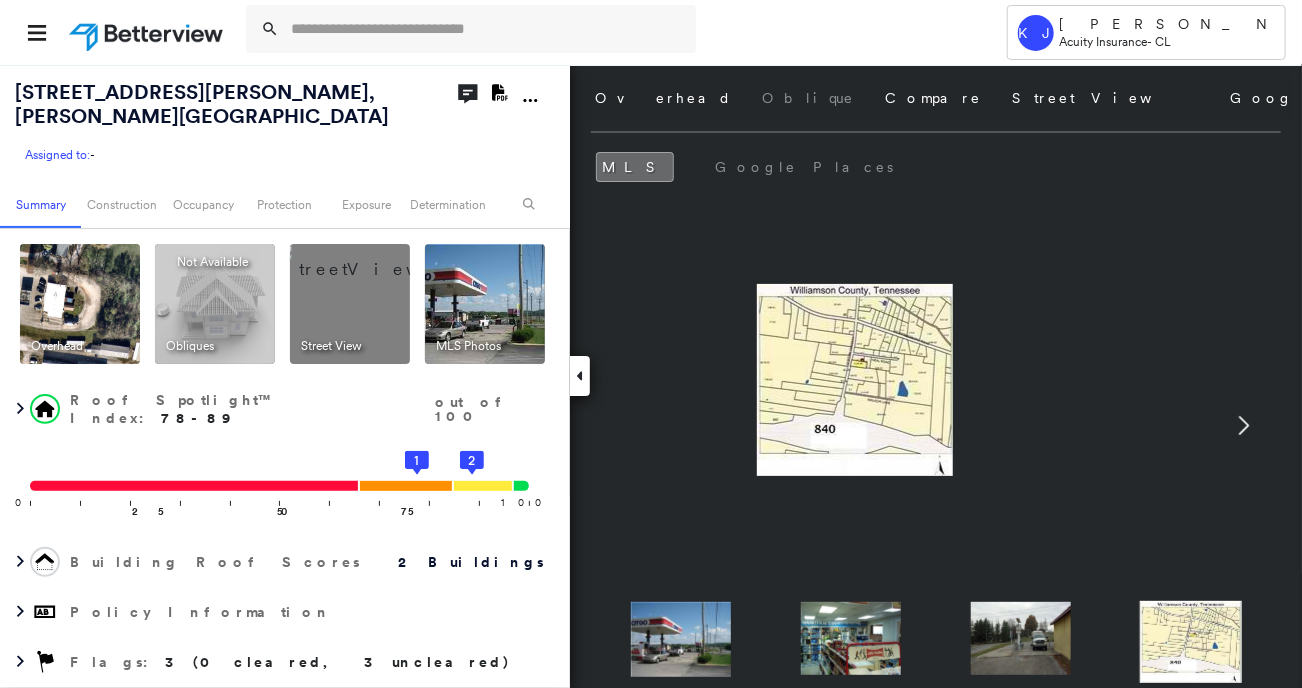 click at bounding box center (1021, 638) 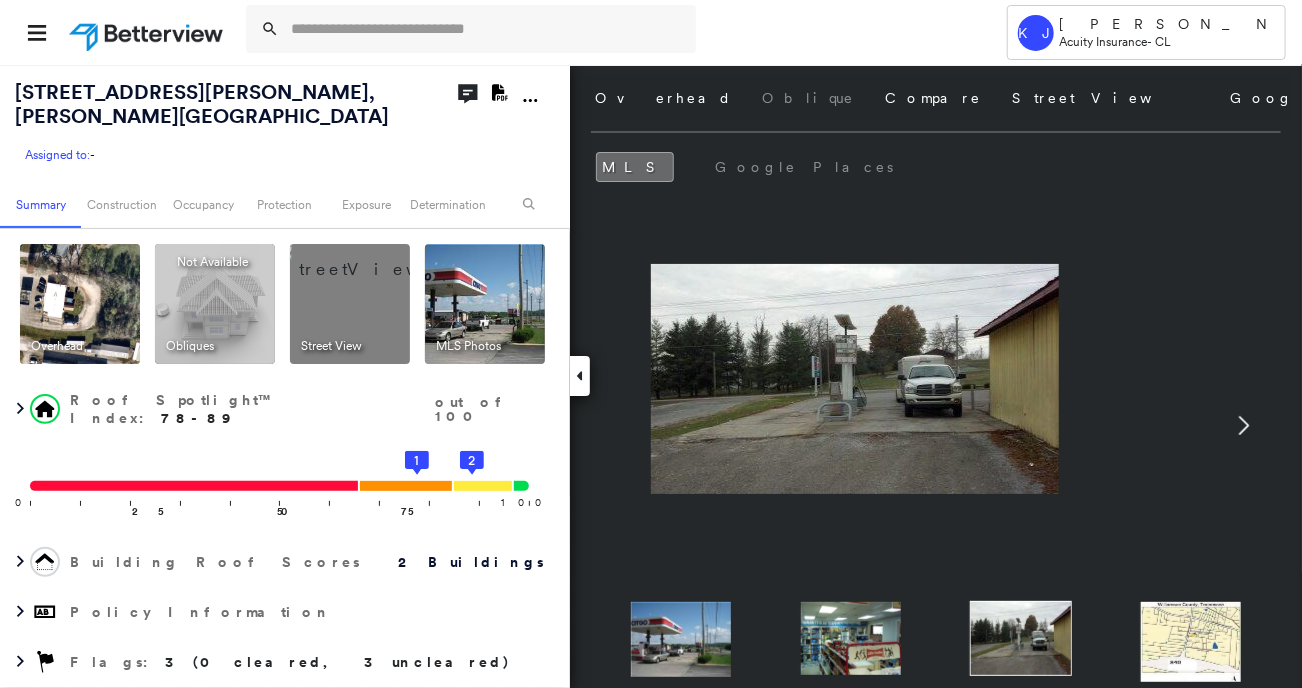 click on "Overhead Oblique Compare Street View Google Photos [DATE]" at bounding box center (936, 97) 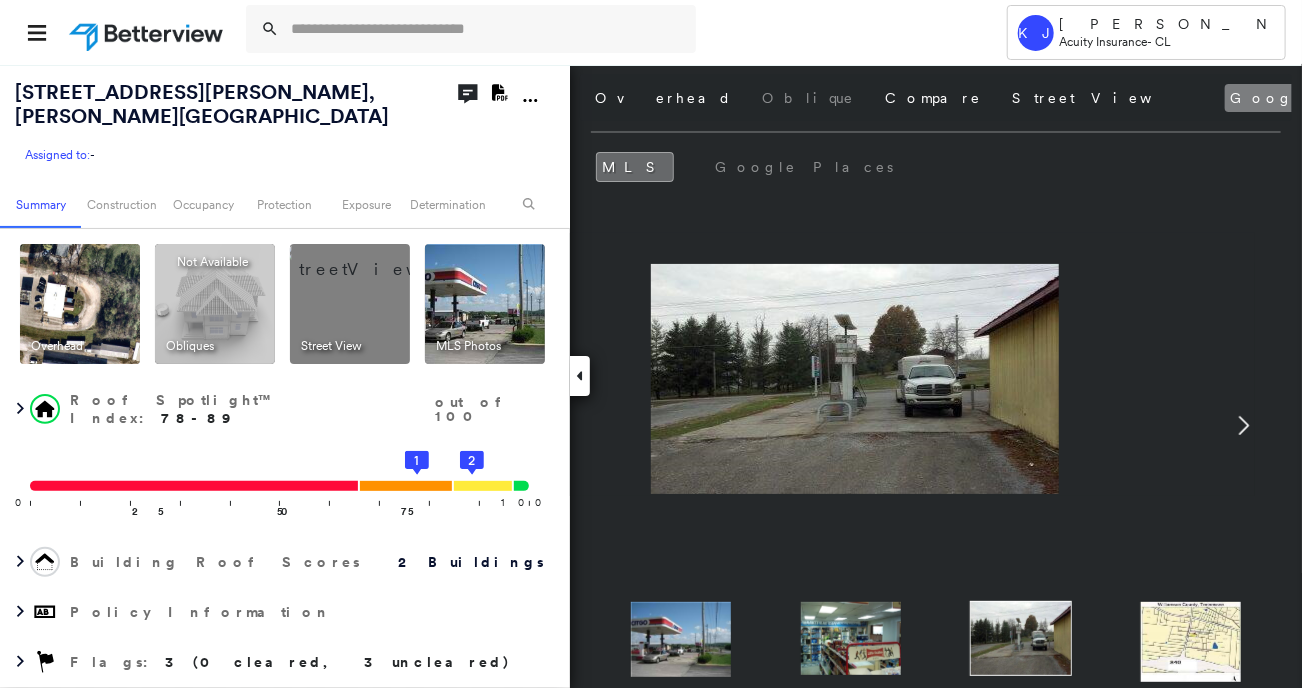 click on "Google" at bounding box center (1271, 98) 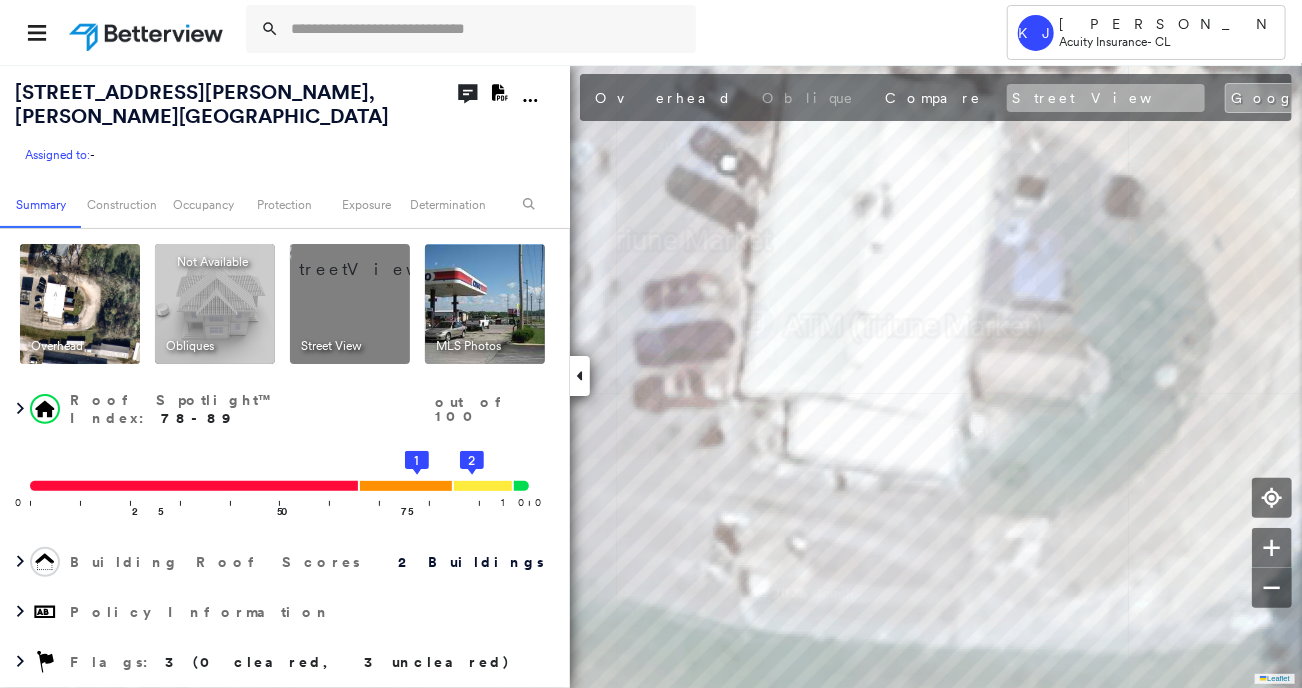 click on "Street View" at bounding box center (1106, 98) 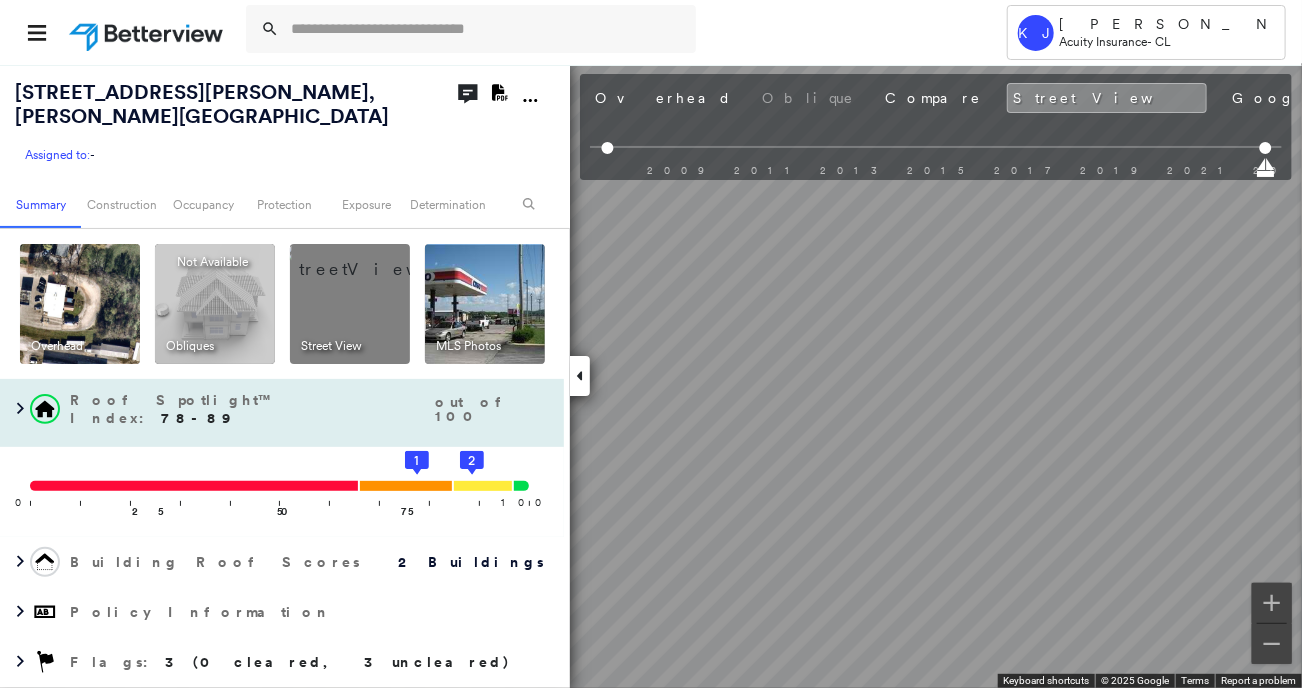 click on "[STREET_ADDRESS][PERSON_NAME][PERSON_NAME] Assigned to:  - Assigned to:  - Assigned to:  - Open Comments Download PDF Report Summary Construction Occupancy Protection Exposure Determination Overhead Obliques Not Available ; Street View MLS Photos Roof Spotlight™ Index :  78-89 out of 100 0 100 25 50 75 2 1 Building Roof Scores 2 Buildings Policy Information Flags :  3 (0 cleared, 3 uncleared) Construction Roof Spotlights :  Rust, Ponding, Staining, Overhang, Vent and 1 more Property Features :  Car, Boat, Asphalt, Trailer, Heavy Machinery and 1 more Roof Age :  All Buildings greater than [DEMOGRAPHIC_DATA]. 1 Building 1 :  4+ years 2 Building 2 :  4+ years Roof Size & Shape :  2 buildings  Assessor and MLS Details BuildZoom - Building Permit Data and Analysis Occupancy Ownership Place Detail Google - Places Property Lookup-Acuity National Registry of Historic Places Protection Protection US Fire Administration: Nearest Fire Stations Exposure Fire Path FEMA Risk Index Hail Regional Hazard: 1   out of  5 Wind 1   5" at bounding box center [651, 376] 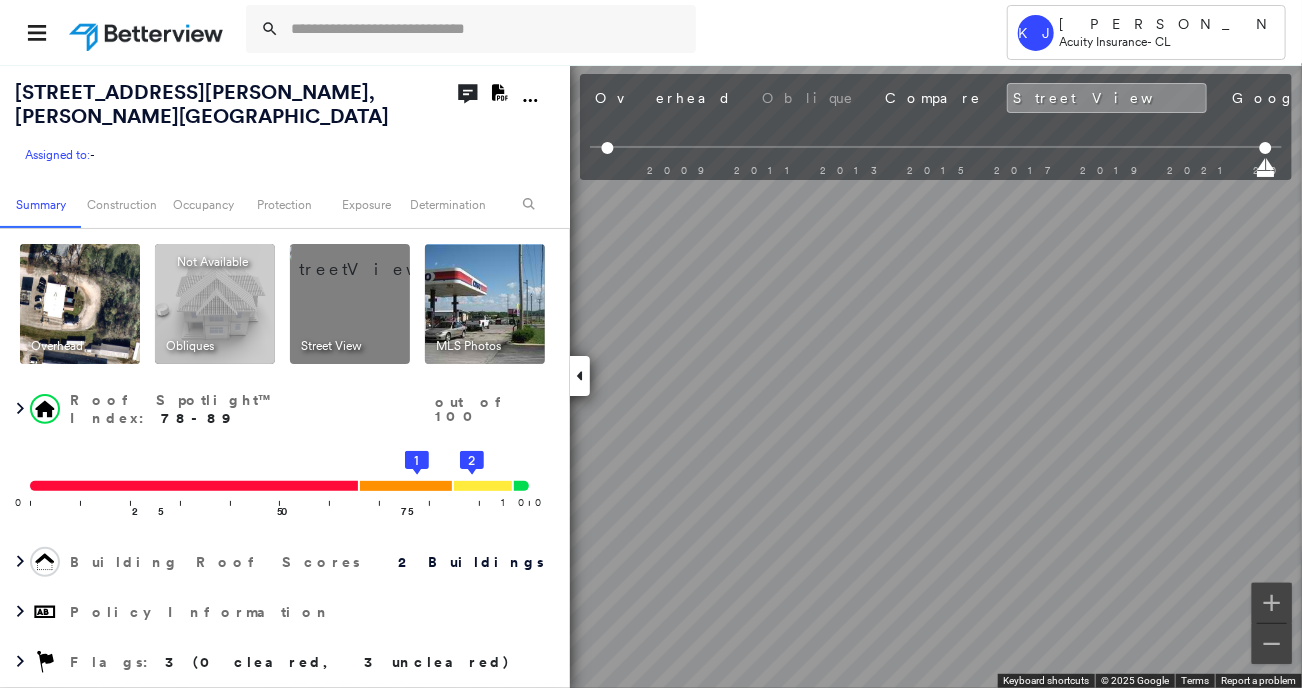 click on "Tower KJ [PERSON_NAME] Acuity Insurance  -   CL [STREET_ADDRESS][PERSON_NAME][PERSON_NAME] Assigned to:  - Assigned to:  - Assigned to:  - Open Comments Download PDF Report Summary Construction Occupancy Protection Exposure Determination Overhead Obliques Not Available ; Street View MLS Photos Roof Spotlight™ Index :  78-89 out of 100 0 100 25 50 75 2 1 Building Roof Scores 2 Buildings Policy Information Flags :  3 (0 cleared, 3 uncleared) Construction Roof Spotlights :  Rust, Ponding, Staining, Overhang, Vent and 1 more Property Features :  Car, Boat, Asphalt, Trailer, Heavy Machinery and 1 more Roof Age :  All Buildings greater than [DEMOGRAPHIC_DATA]. 1 Building 1 :  4+ years 2 Building 2 :  4+ years Roof Size & Shape :  2 buildings  Assessor and MLS Details BuildZoom - Building Permit Data and Analysis Occupancy Ownership Place Detail Google - Places Property Lookup-Acuity National Registry of Historic Places Protection Protection US Fire Administration: Nearest Fire Stations Exposure Fire Path FEMA Risk Index 1" at bounding box center (651, 344) 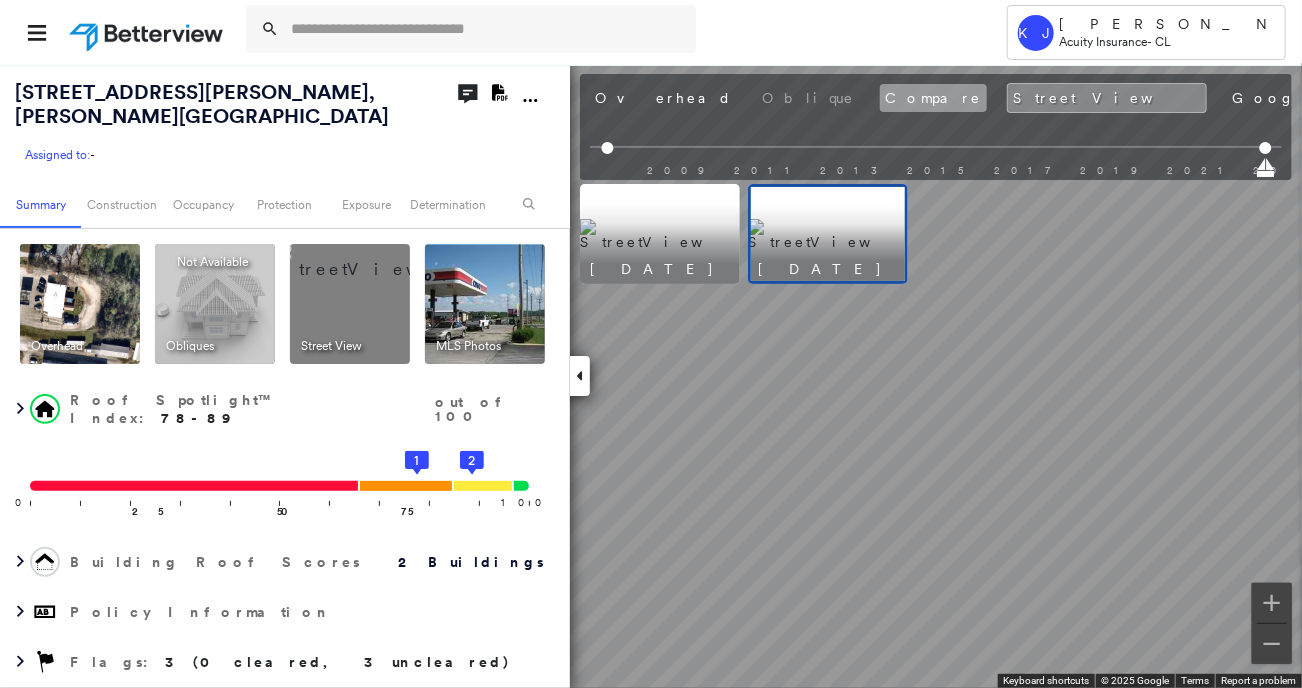click on "Compare" at bounding box center [933, 98] 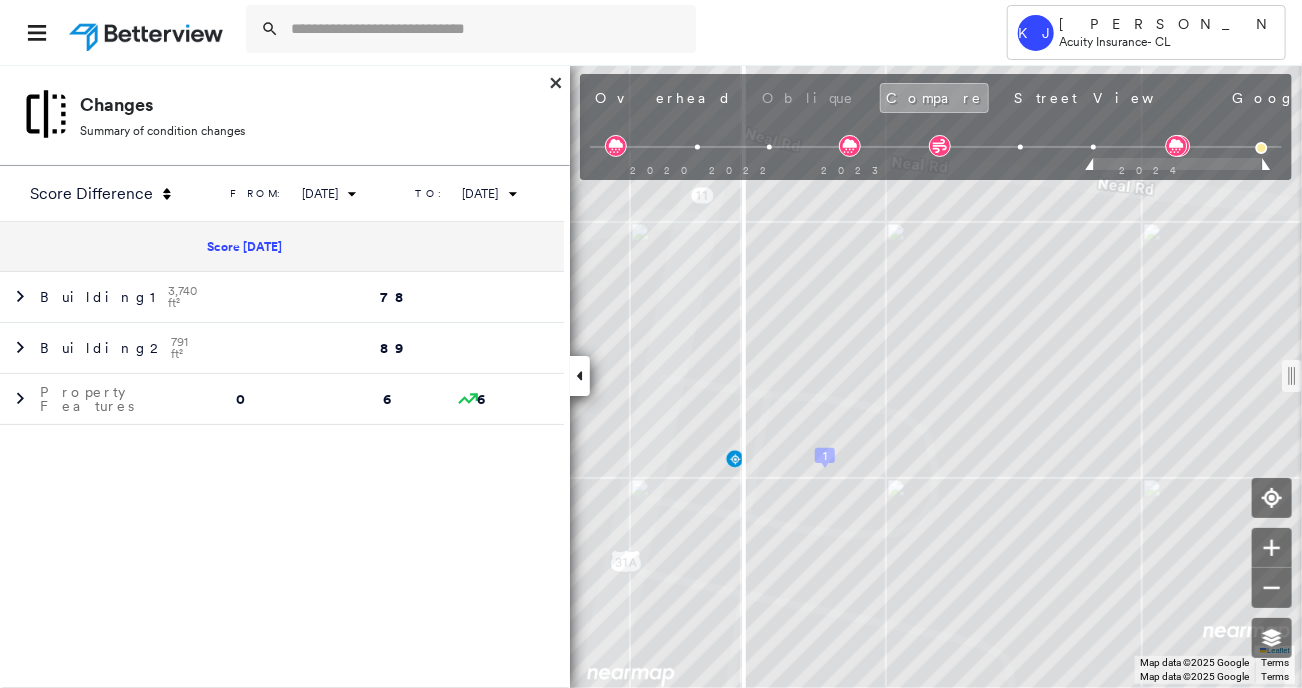 drag, startPoint x: 935, startPoint y: 372, endPoint x: 741, endPoint y: 388, distance: 194.65868 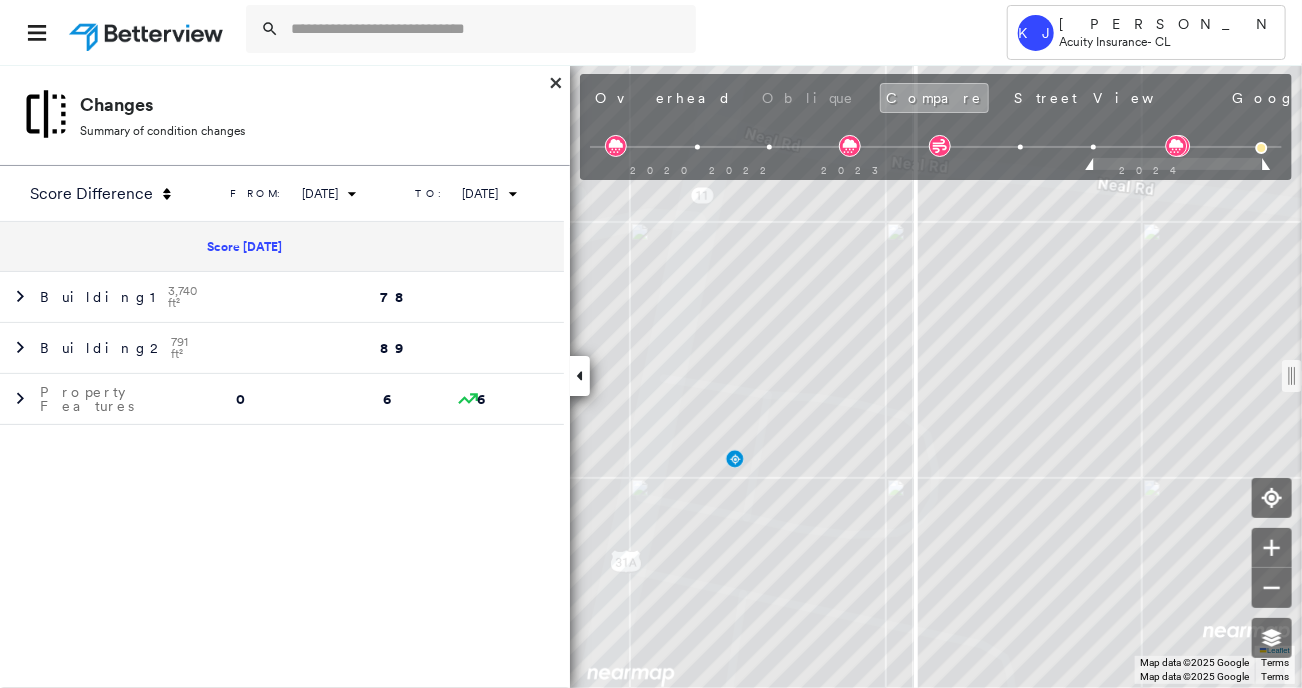 drag, startPoint x: 741, startPoint y: 388, endPoint x: 920, endPoint y: 393, distance: 179.06982 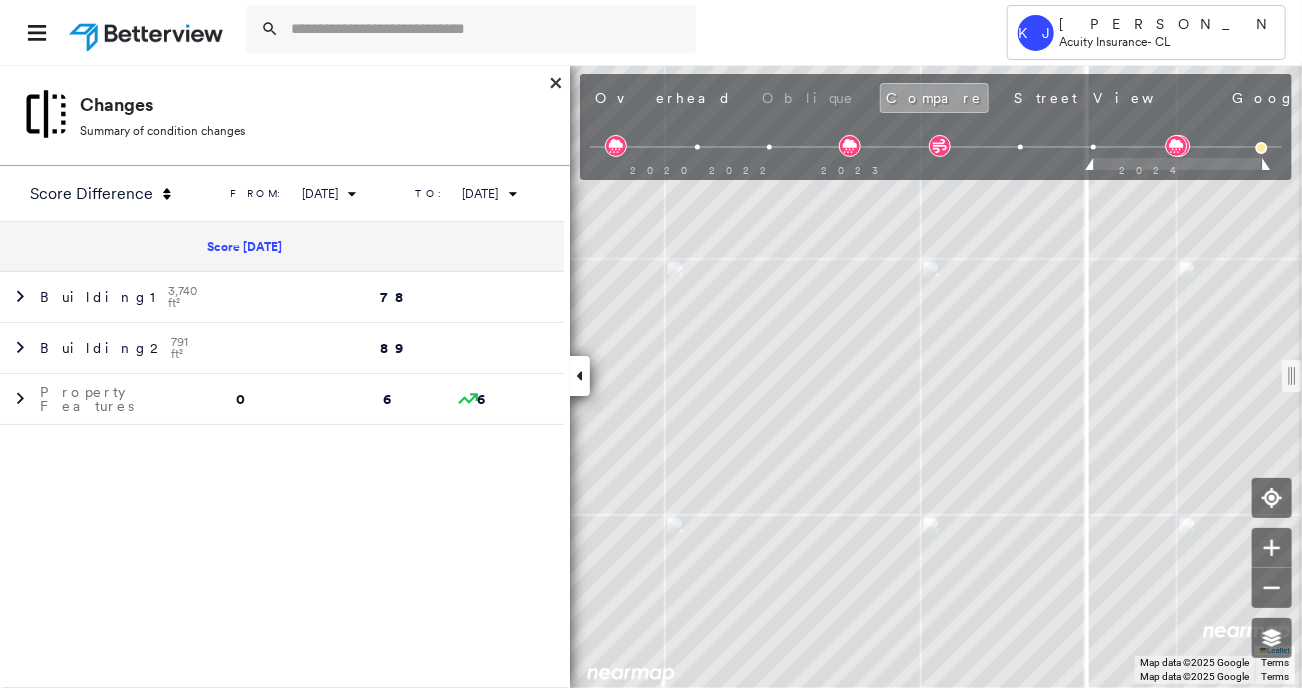drag, startPoint x: 922, startPoint y: 383, endPoint x: 1092, endPoint y: 399, distance: 170.75128 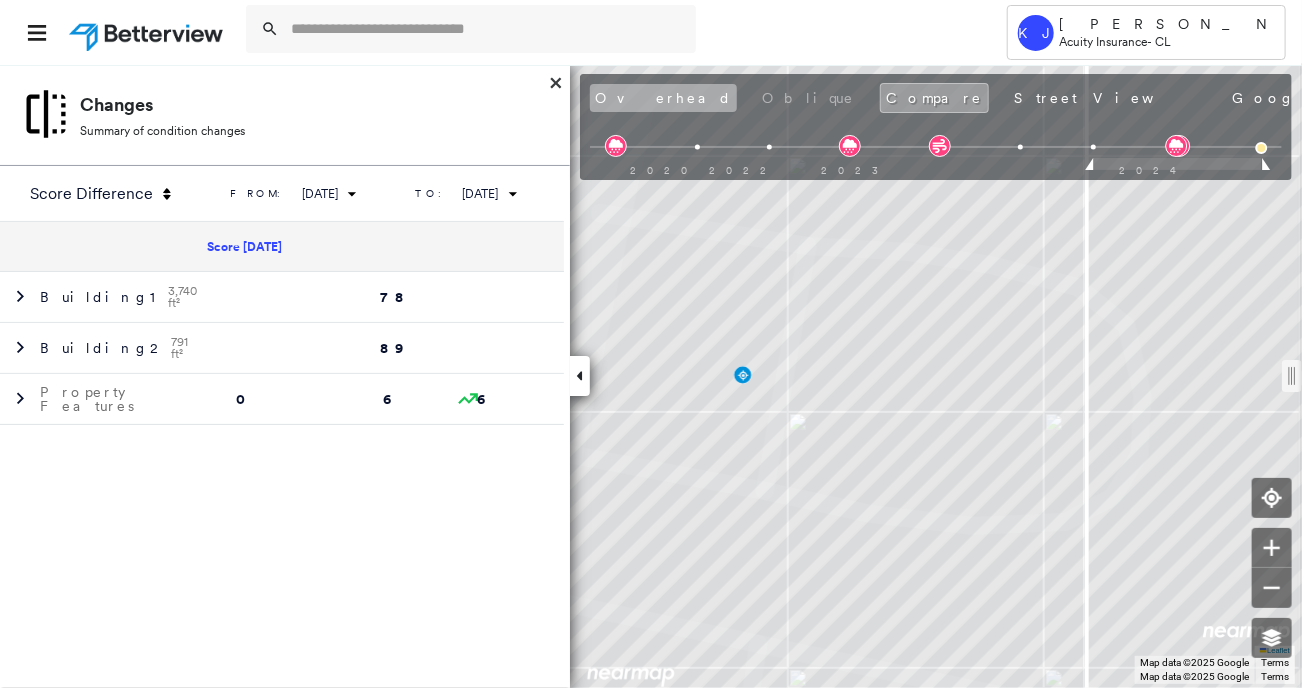 click on "Overhead" at bounding box center (663, 98) 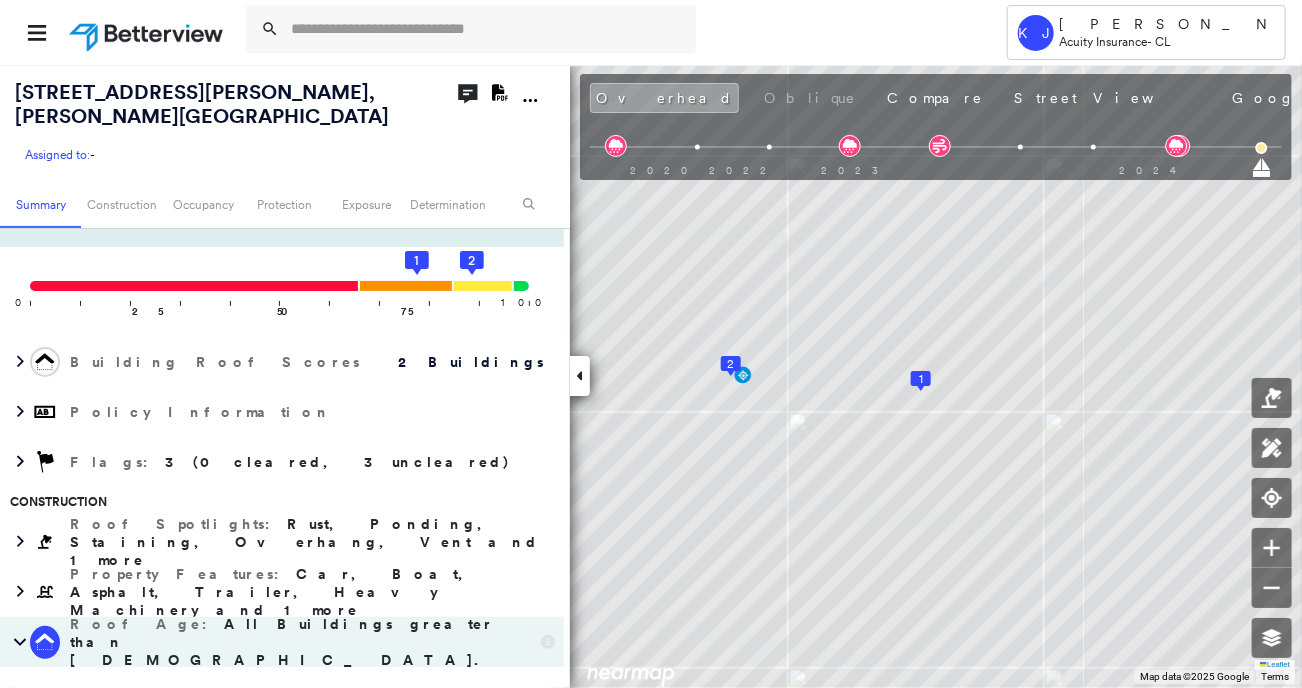 scroll, scrollTop: 296, scrollLeft: 0, axis: vertical 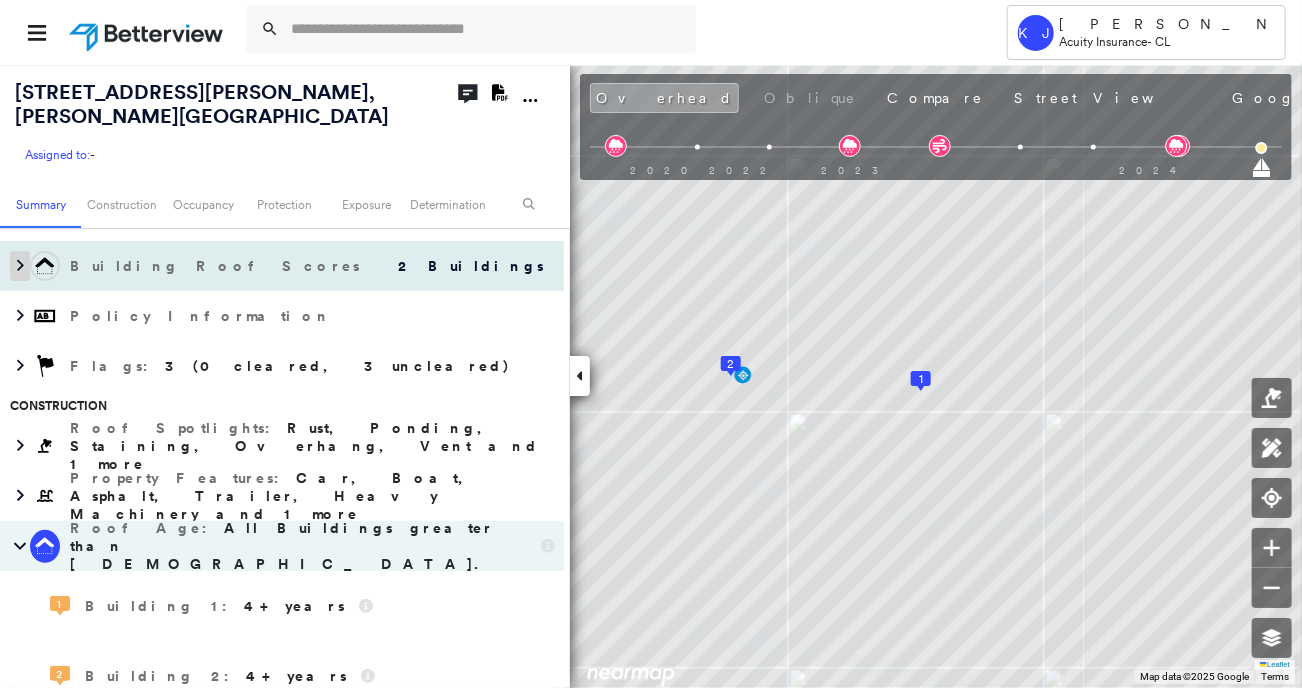 click at bounding box center (20, 266) 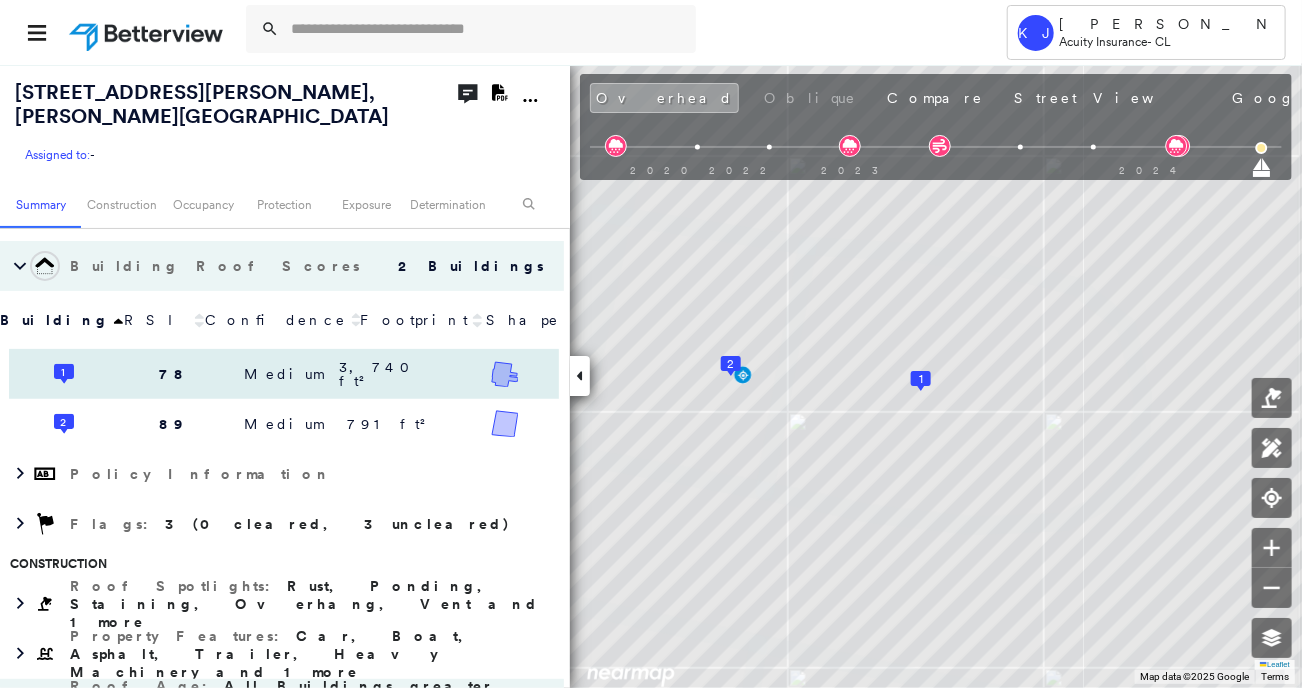 click on "Medium" at bounding box center (284, 374) 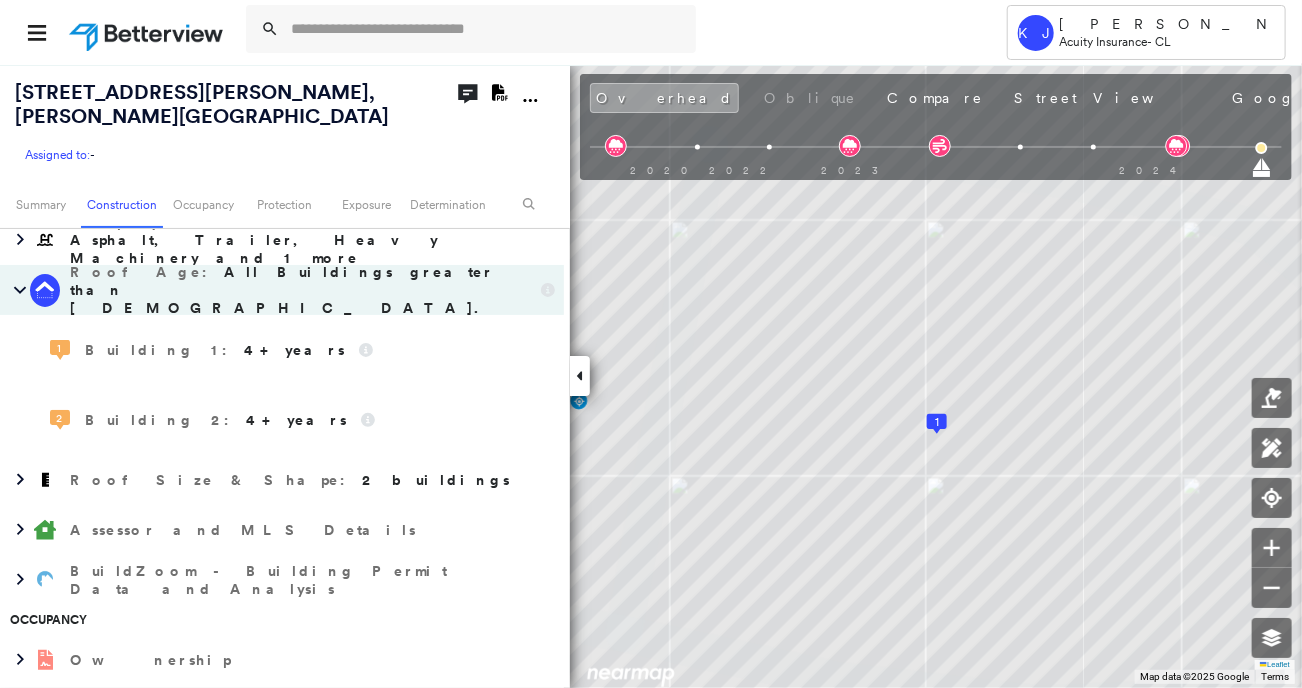 scroll, scrollTop: 1236, scrollLeft: 0, axis: vertical 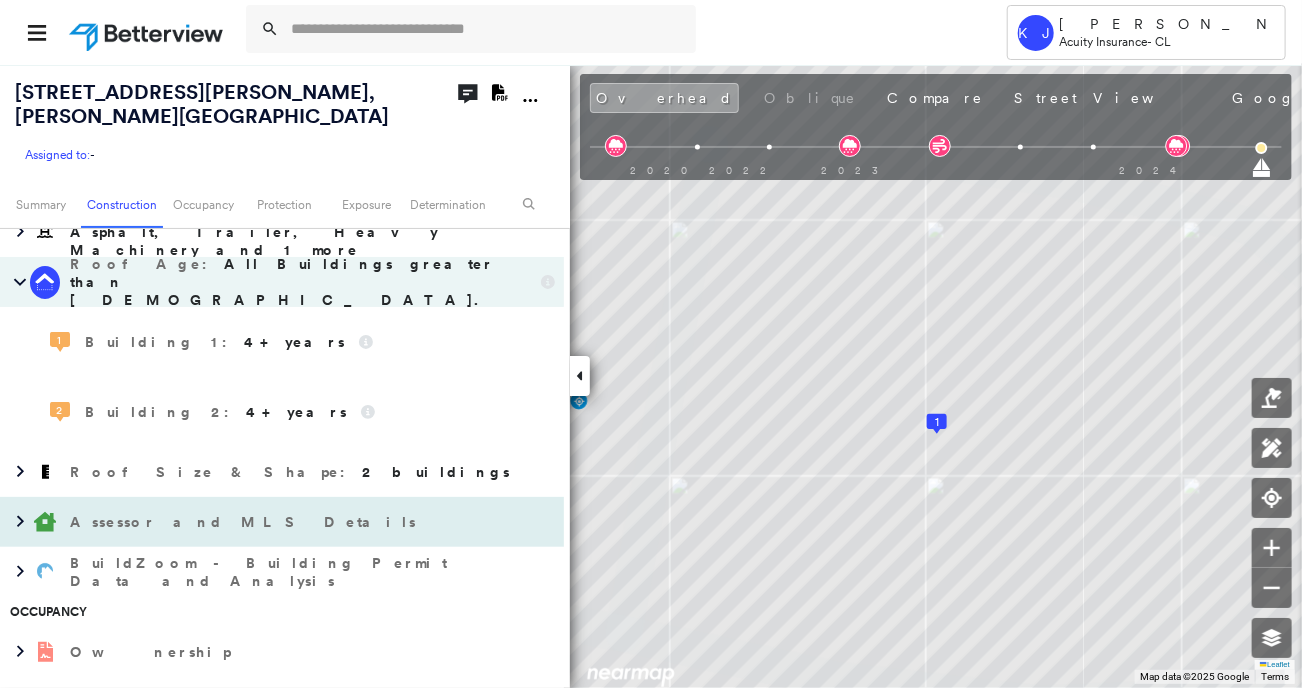 click on "Assessor and MLS Details" at bounding box center [262, 522] 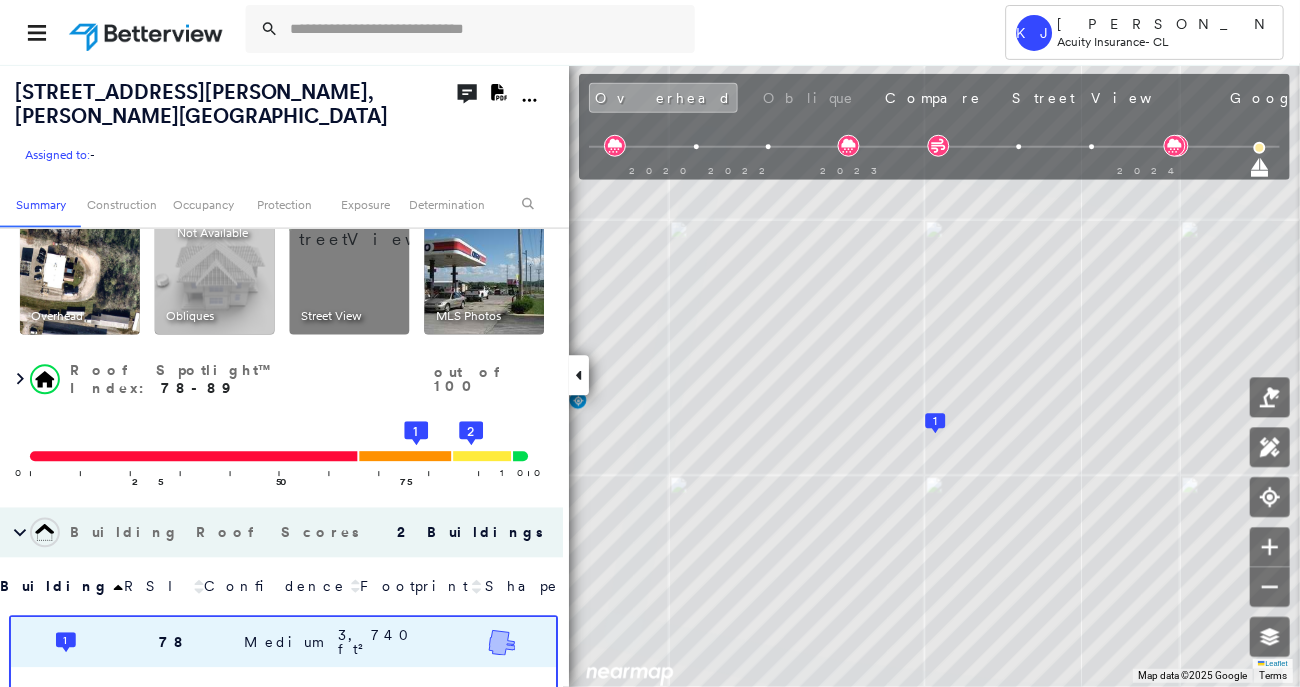 scroll, scrollTop: 0, scrollLeft: 0, axis: both 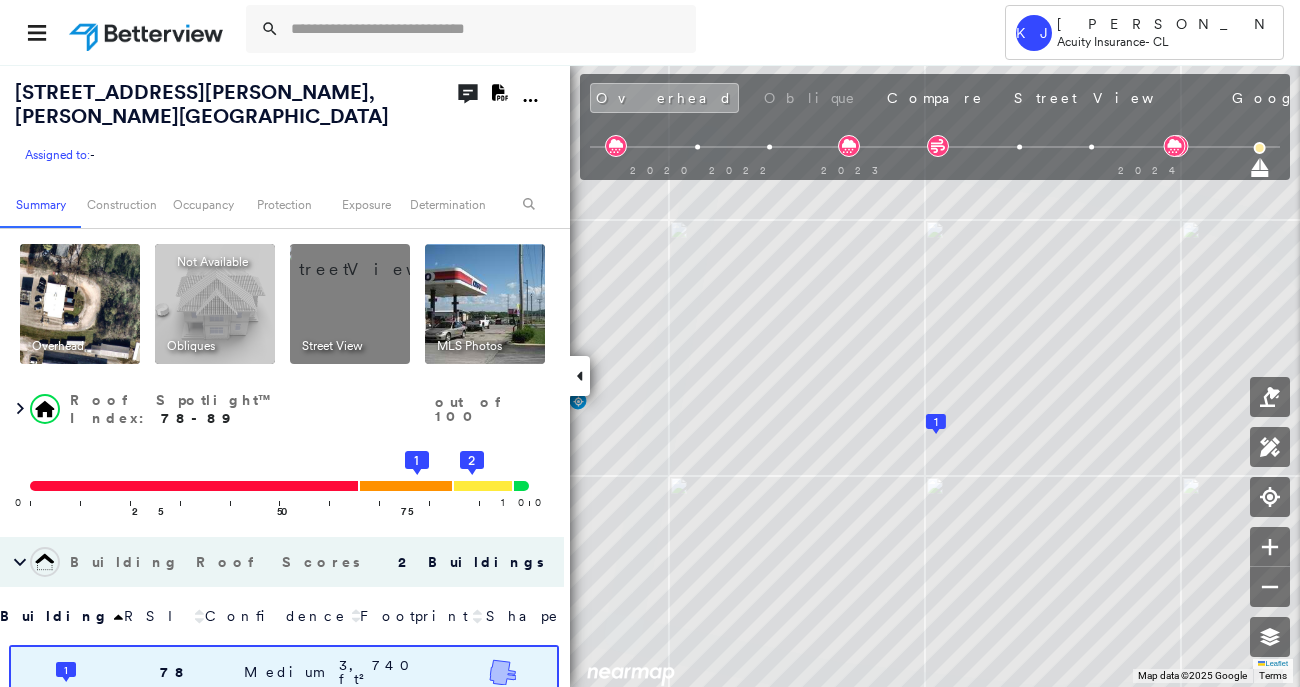 click on "[STREET_ADDRESS][PERSON_NAME][PERSON_NAME] Assigned to:  - Assigned to:  - Assigned to:  - Open Comments Download PDF Report" at bounding box center (285, 122) 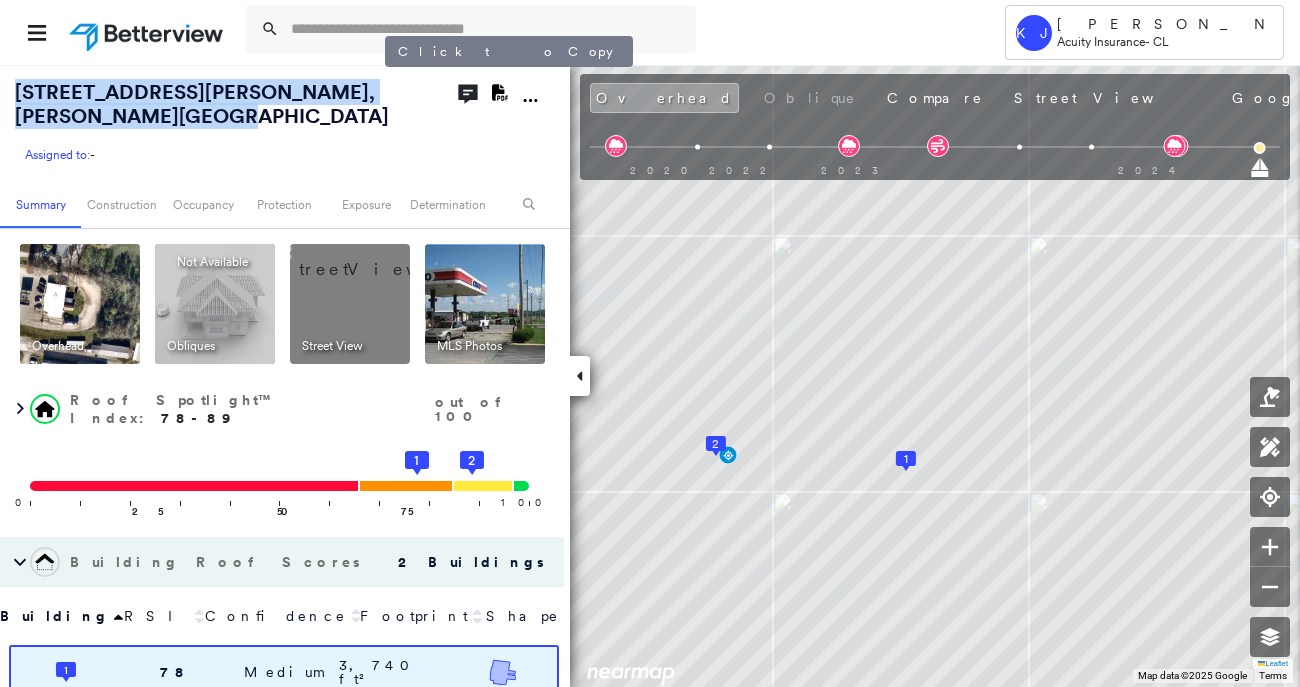 drag, startPoint x: 14, startPoint y: 87, endPoint x: 383, endPoint y: 81, distance: 369.04877 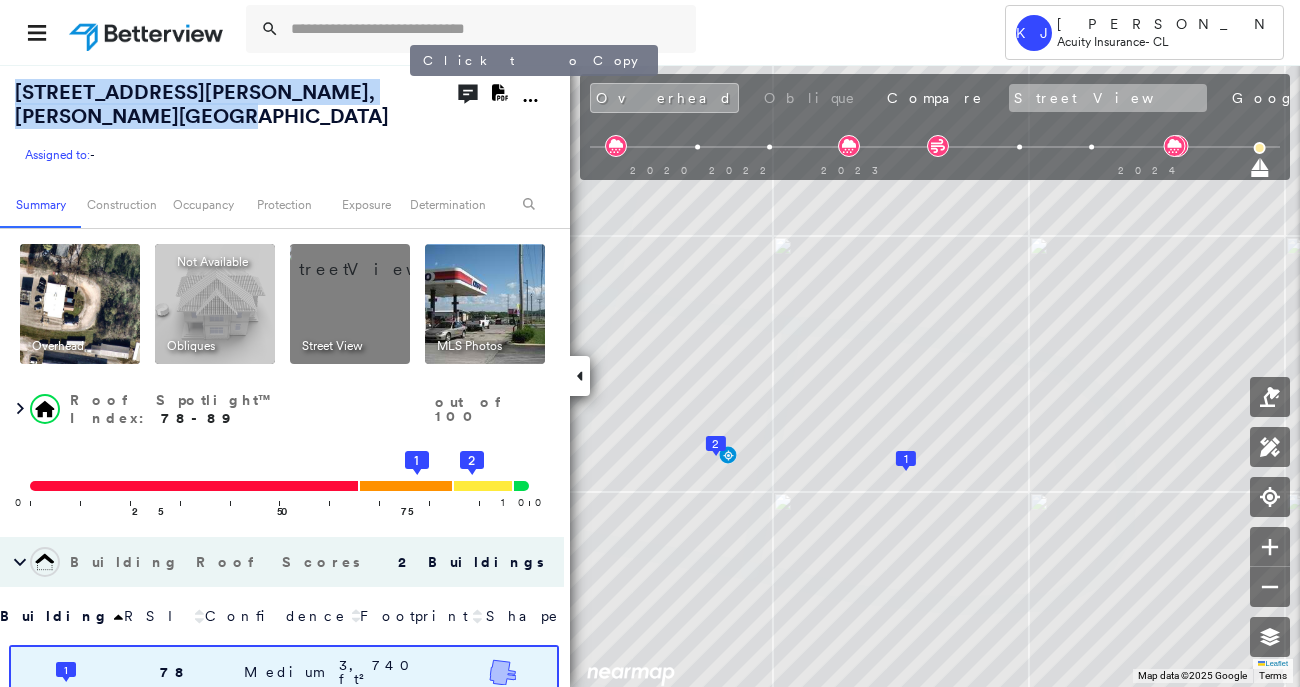 copy on "[STREET_ADDRESS][PERSON_NAME][PERSON_NAME]" 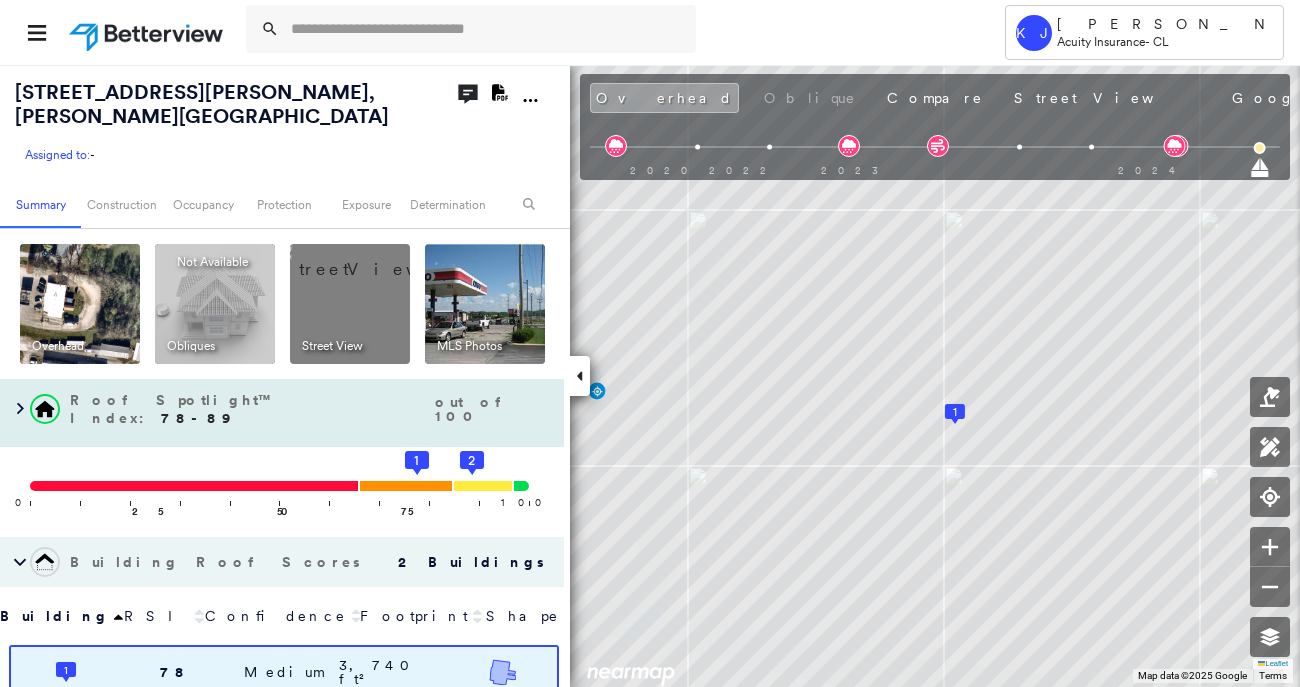 click on "0 100 25 50 75 1 2" at bounding box center [282, 492] 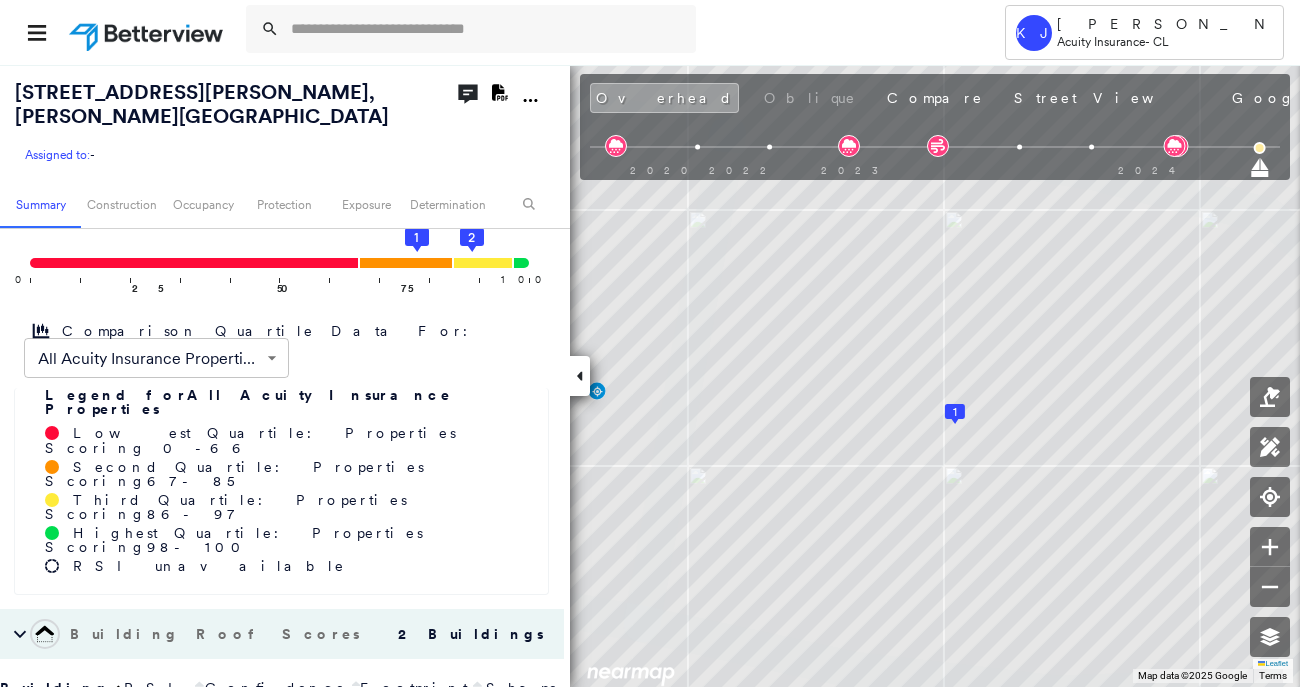 scroll, scrollTop: 0, scrollLeft: 0, axis: both 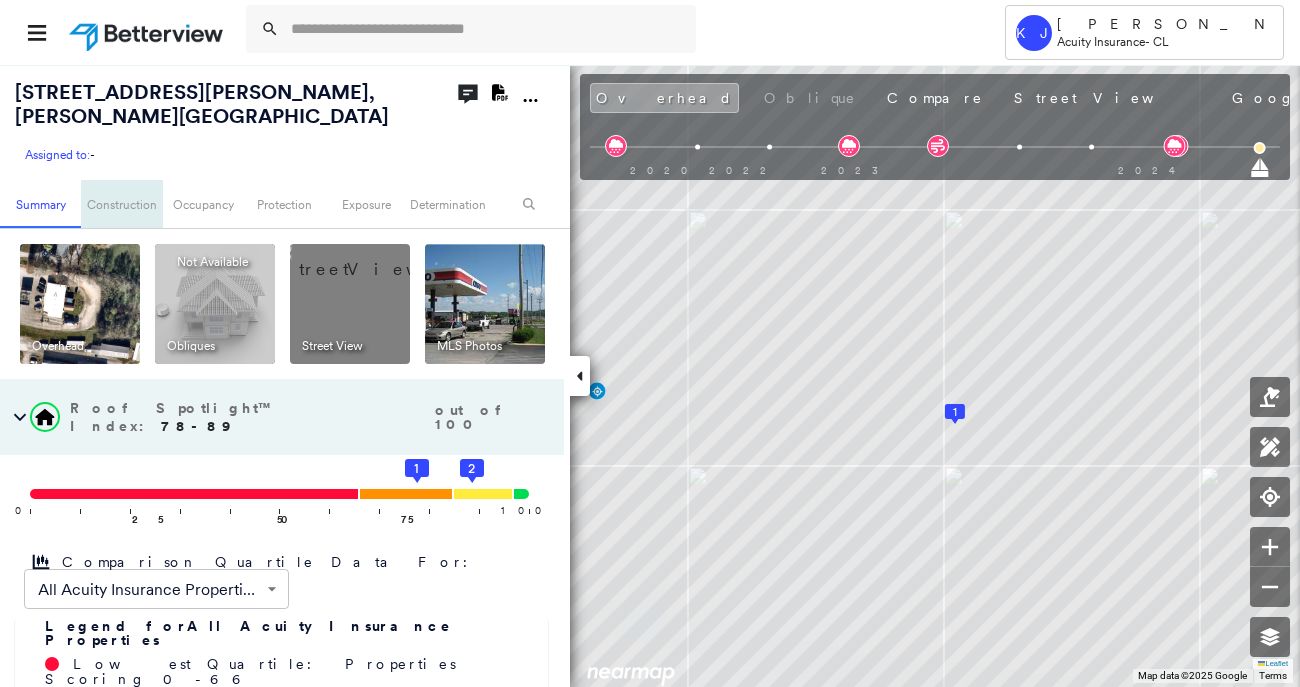 click on "Construction" at bounding box center (121, 204) 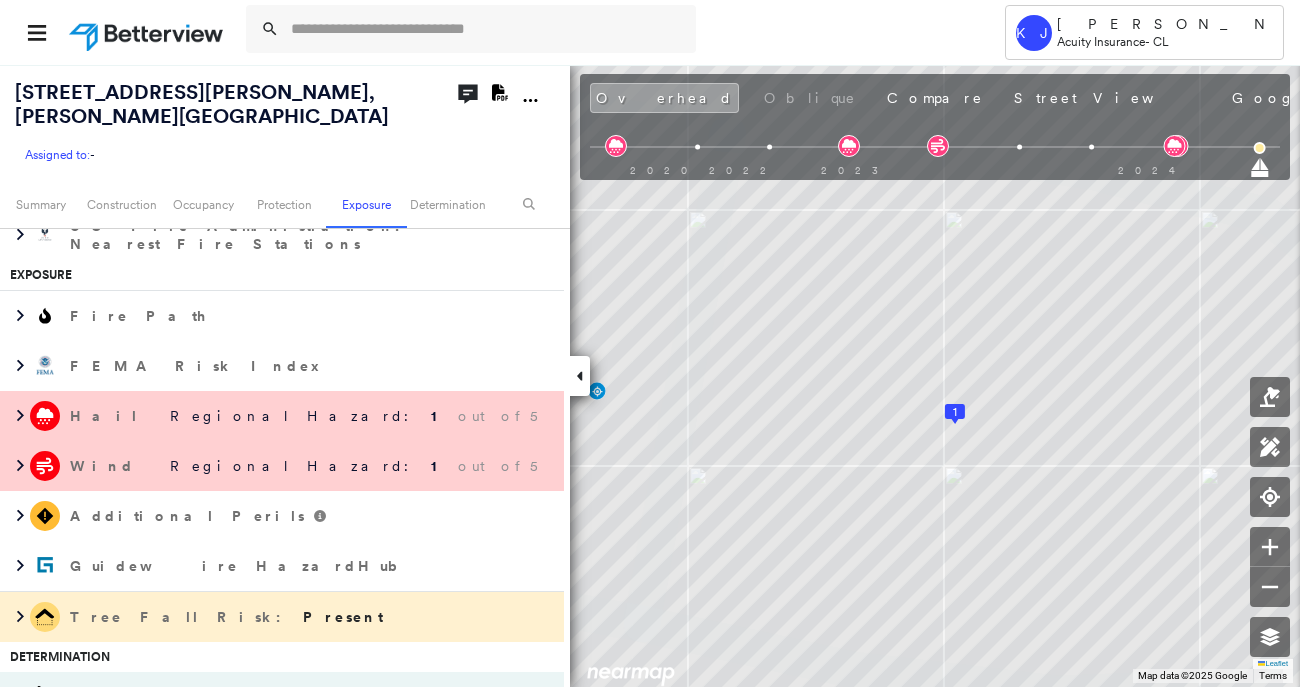 scroll, scrollTop: 3131, scrollLeft: 0, axis: vertical 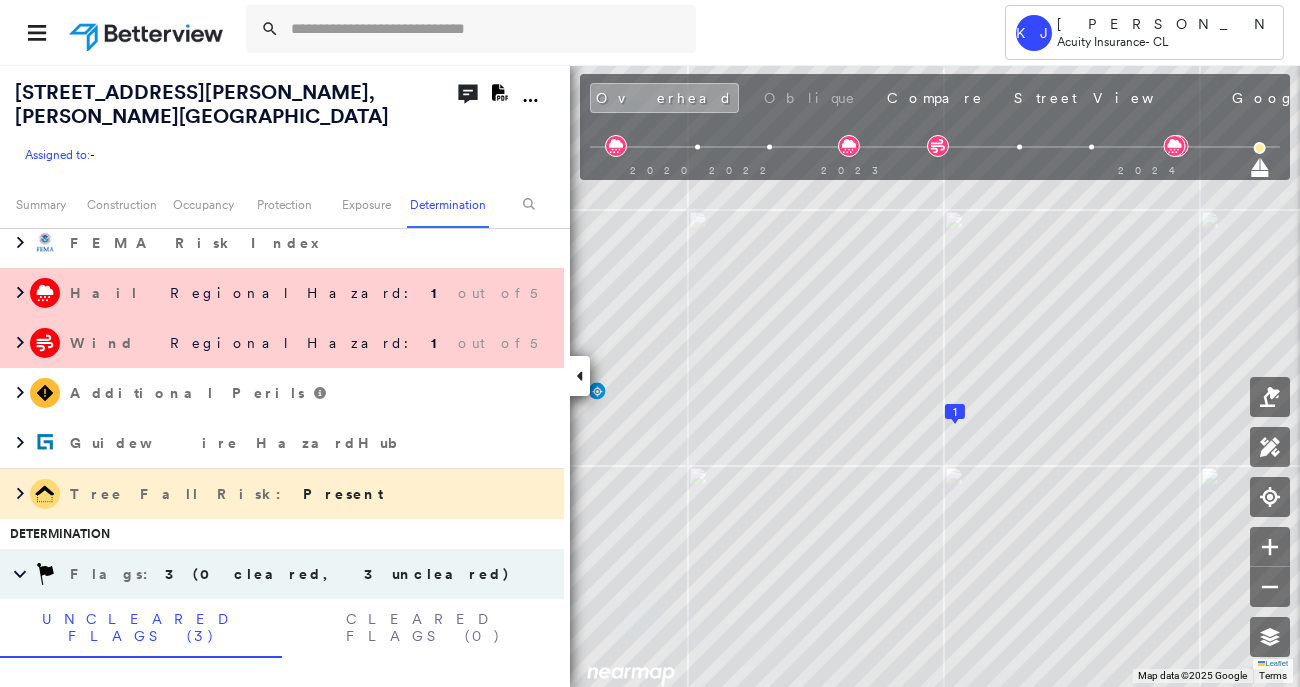 click at bounding box center (-12, 752) 